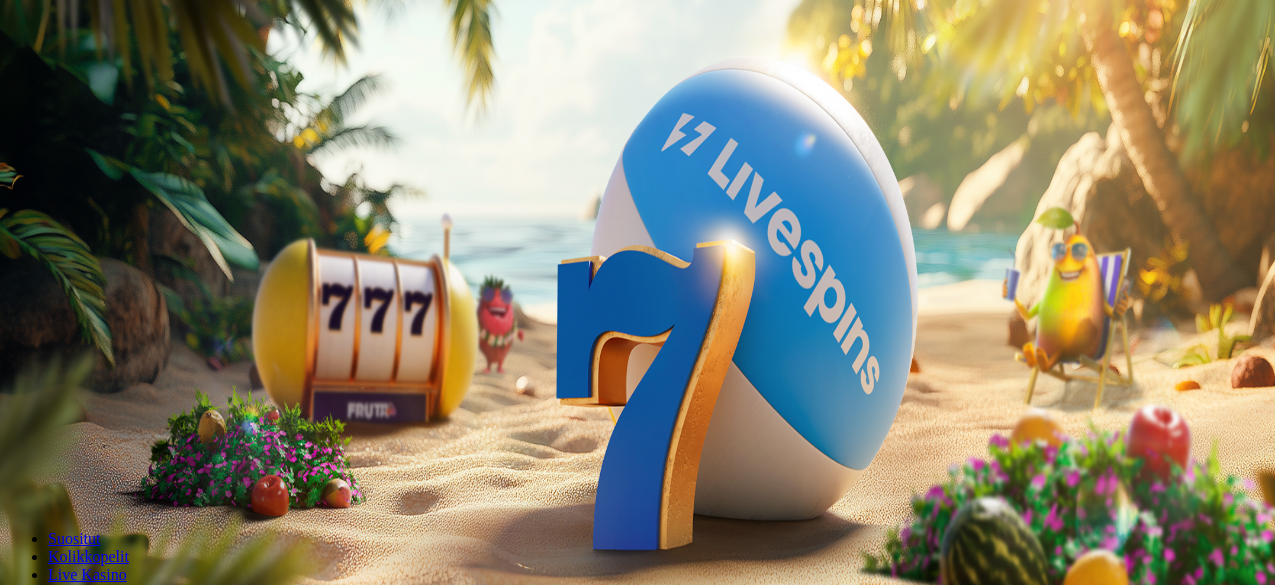 scroll, scrollTop: 0, scrollLeft: 0, axis: both 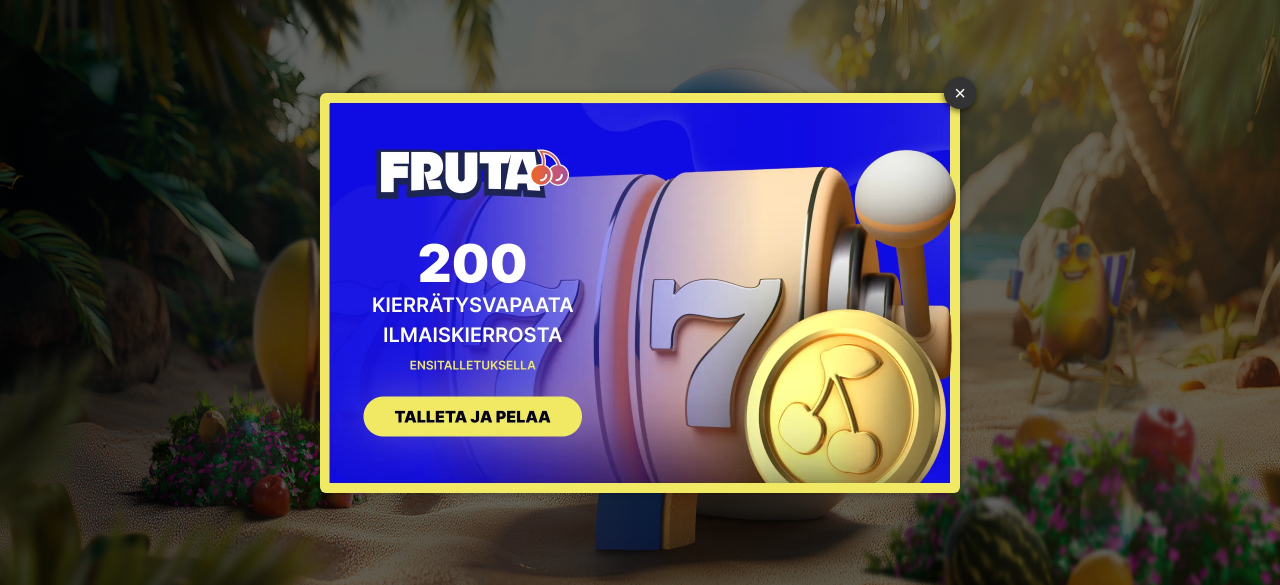 click on "×    SIGN UP" at bounding box center [640, 292] 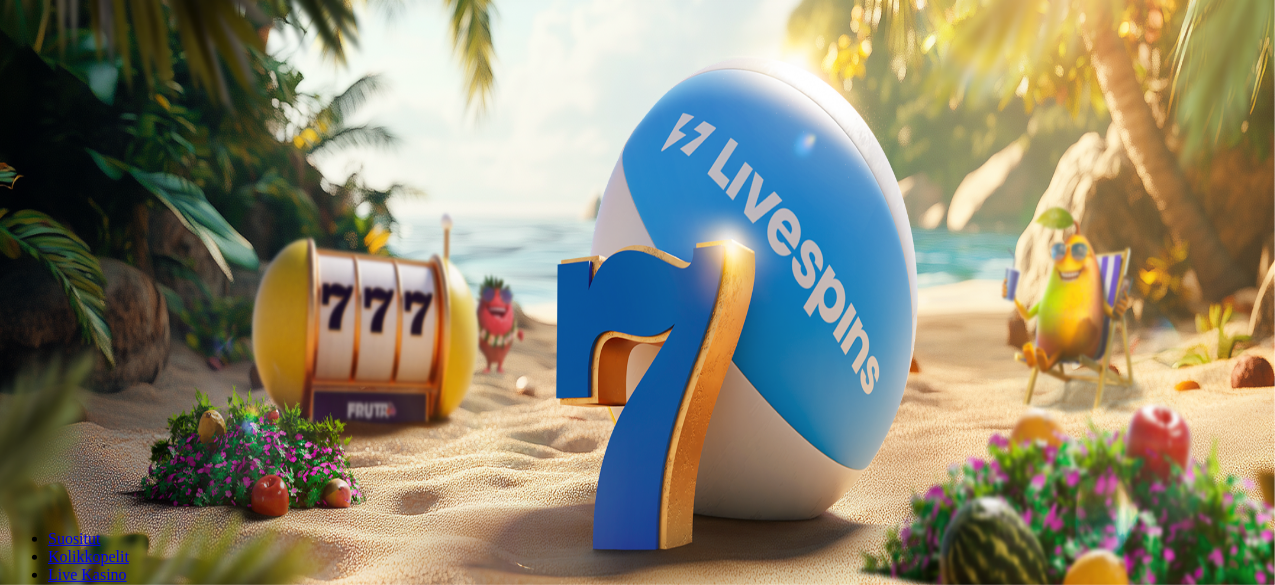 click at bounding box center (637, 35) 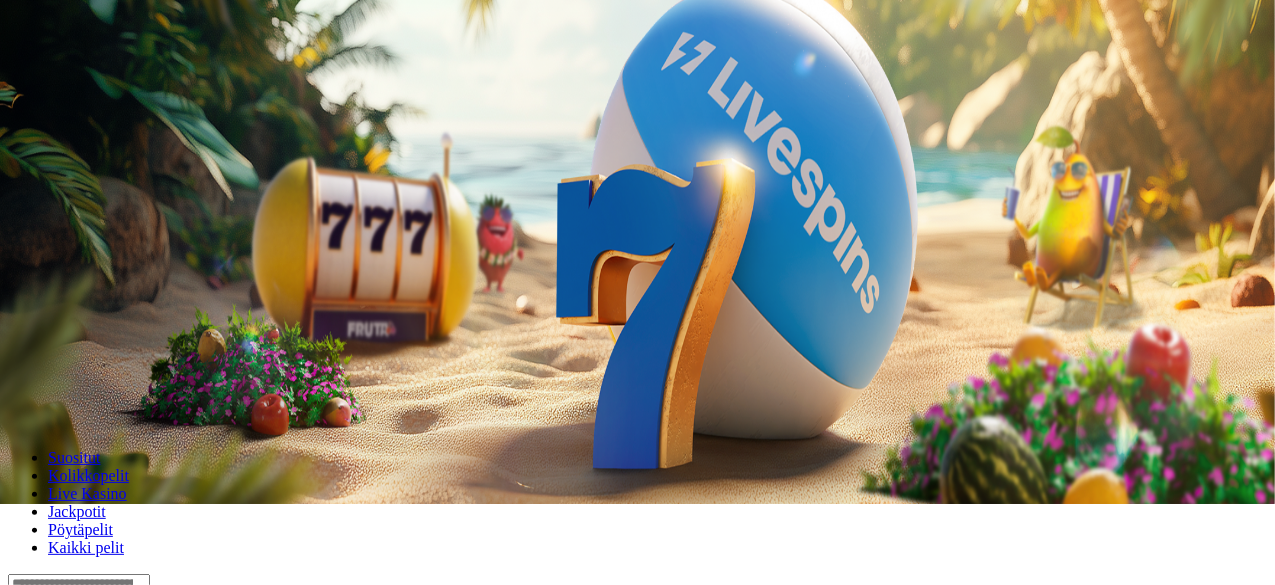 scroll, scrollTop: 115, scrollLeft: 0, axis: vertical 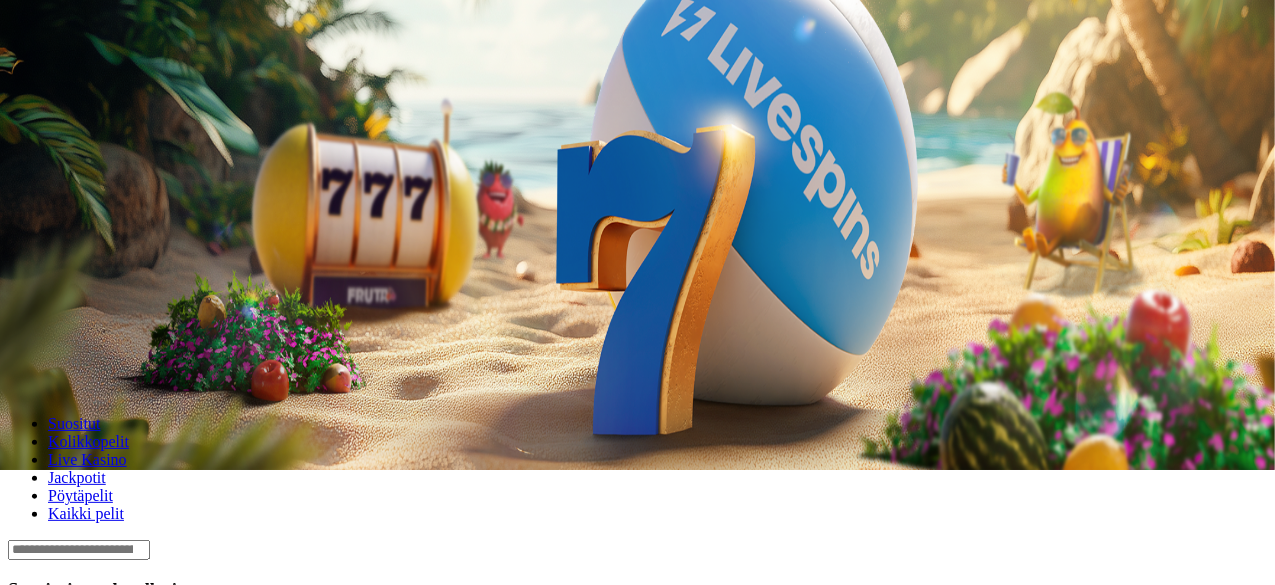 click on "Talletus € 0.00" at bounding box center (57, -43) 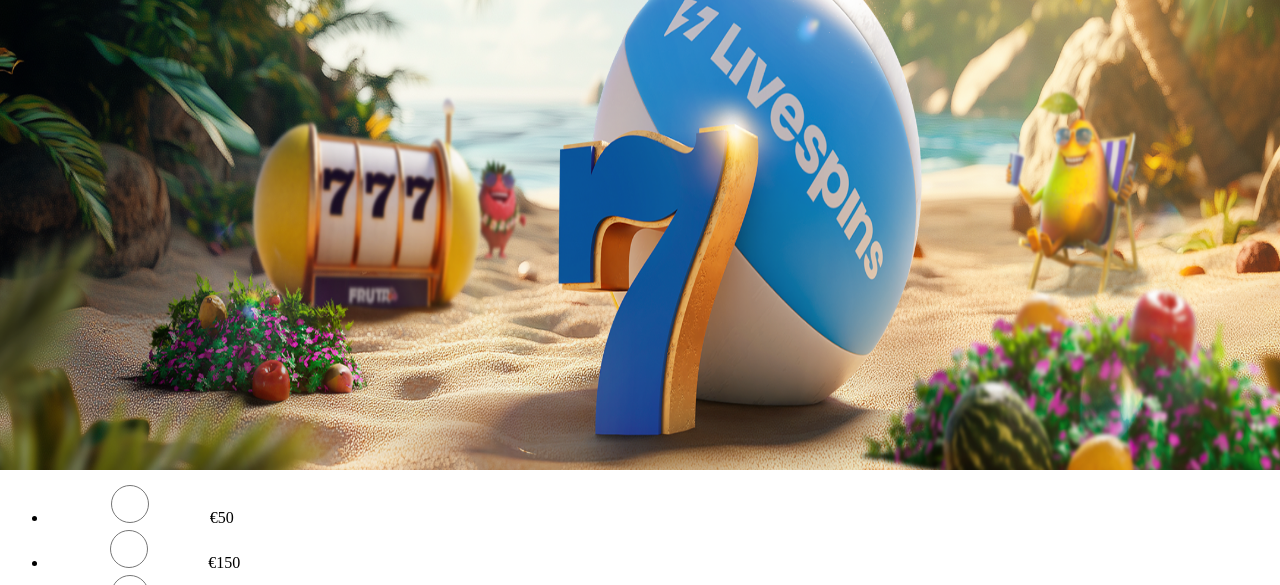 click on "Kirjaudu" at bounding box center (138, -43) 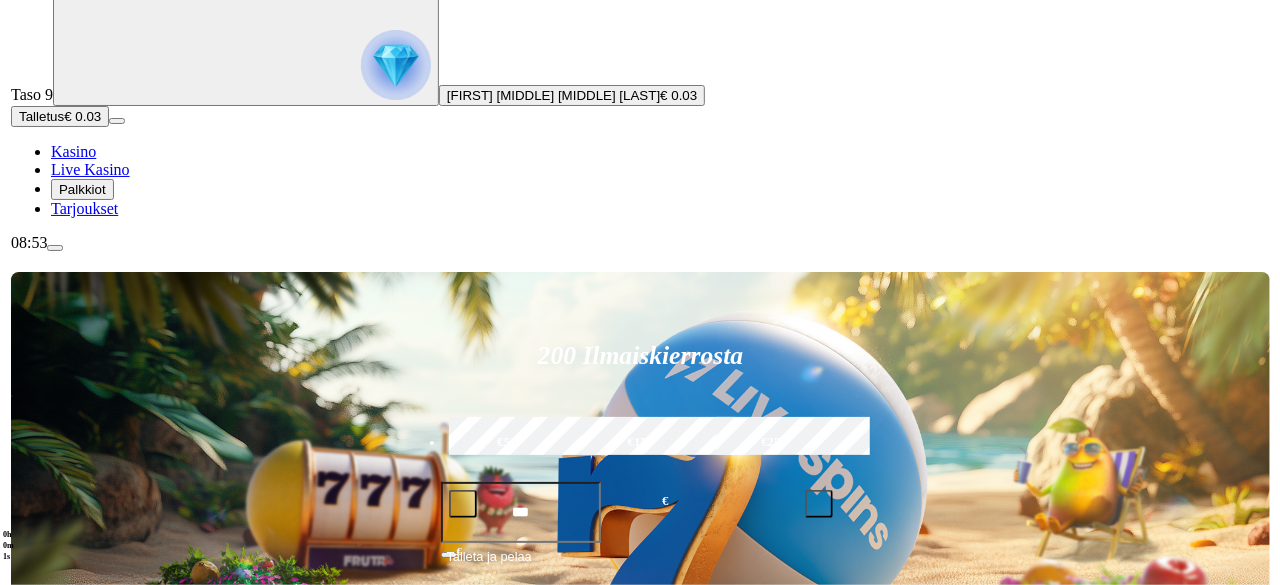 scroll, scrollTop: 0, scrollLeft: 0, axis: both 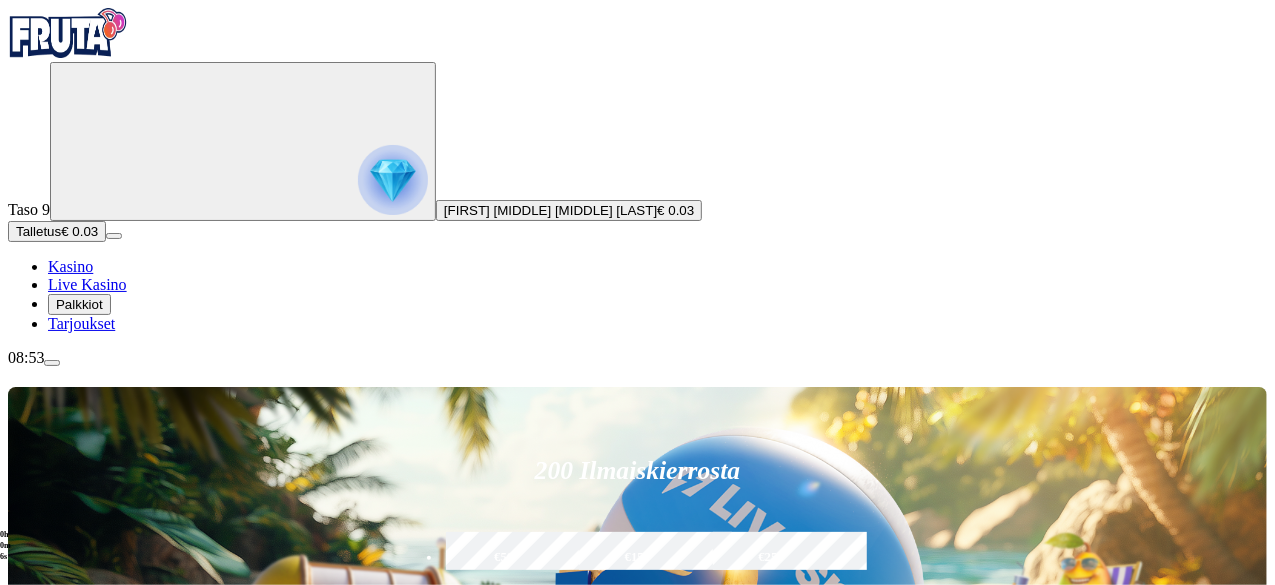 click at bounding box center [393, 180] 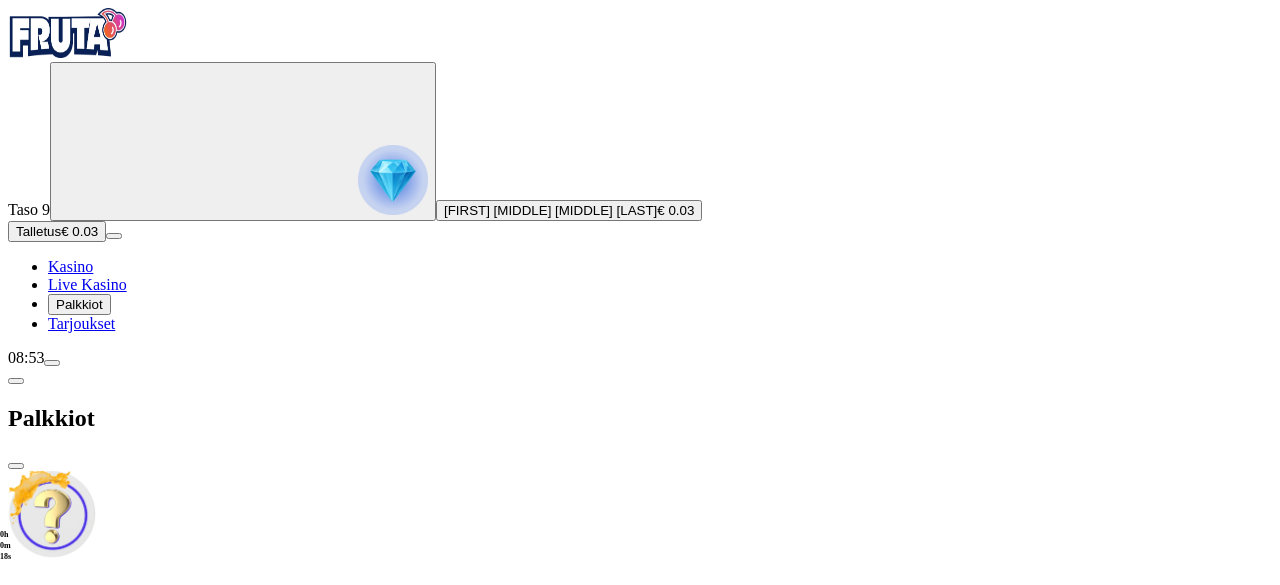 click at bounding box center [16, 381] 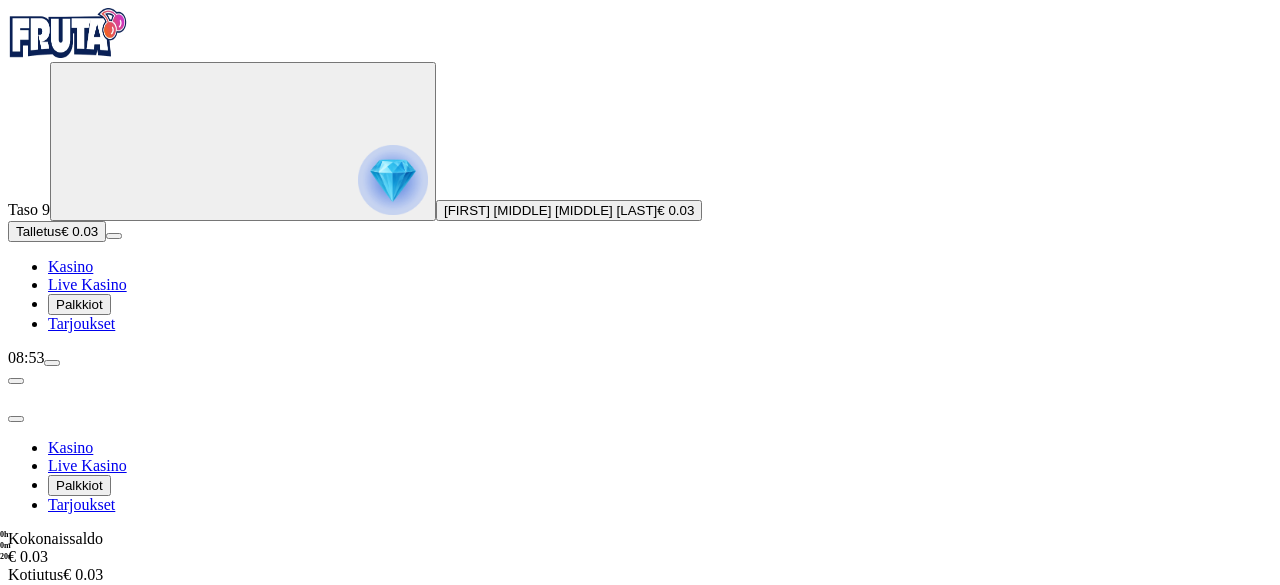 click at bounding box center (16, 419) 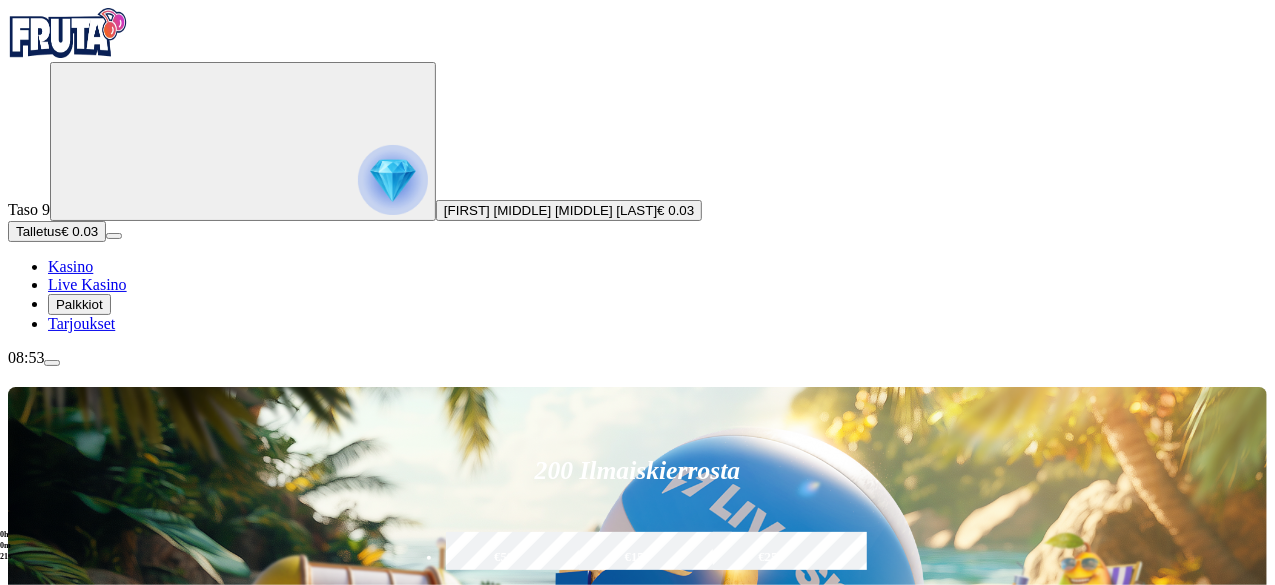 click at bounding box center (393, 180) 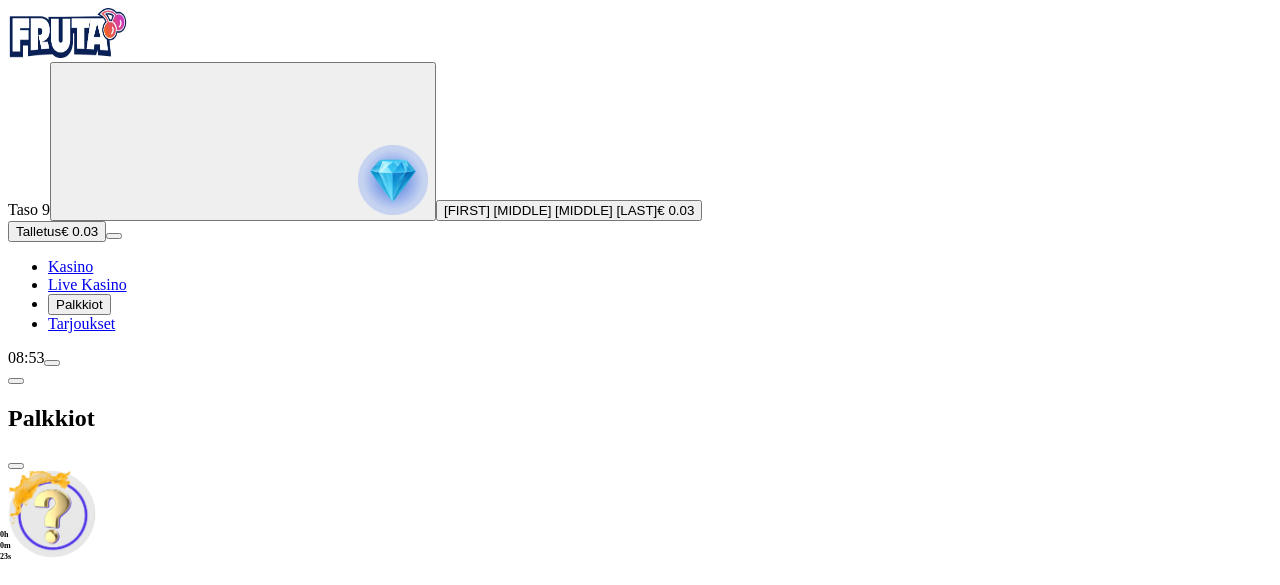 click at bounding box center [16, 381] 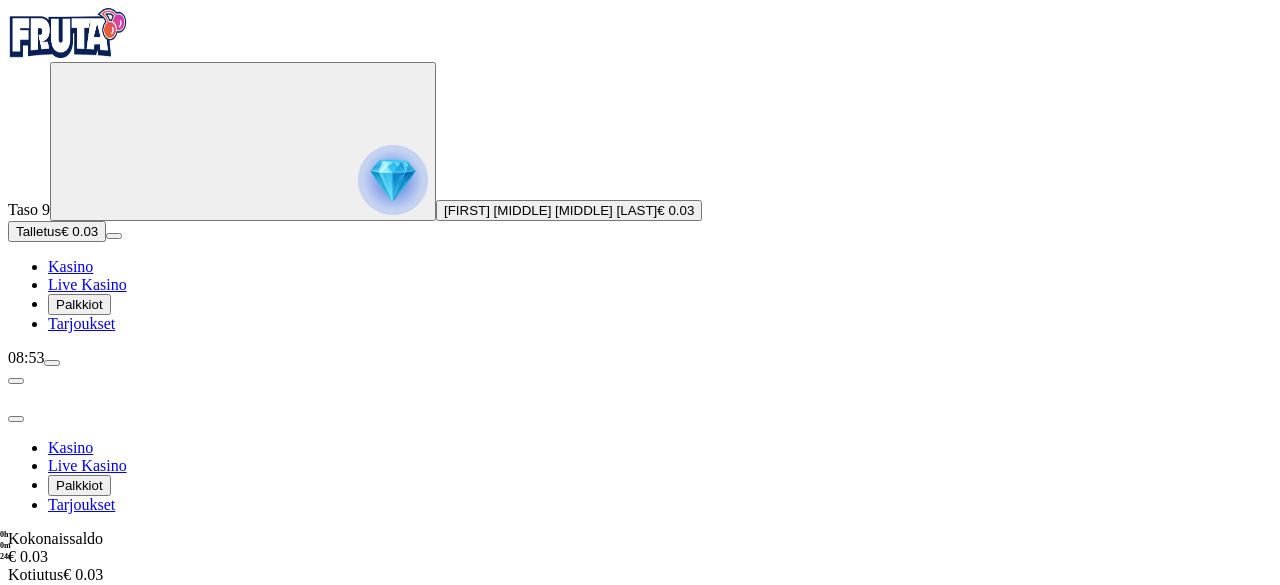 scroll, scrollTop: 0, scrollLeft: 0, axis: both 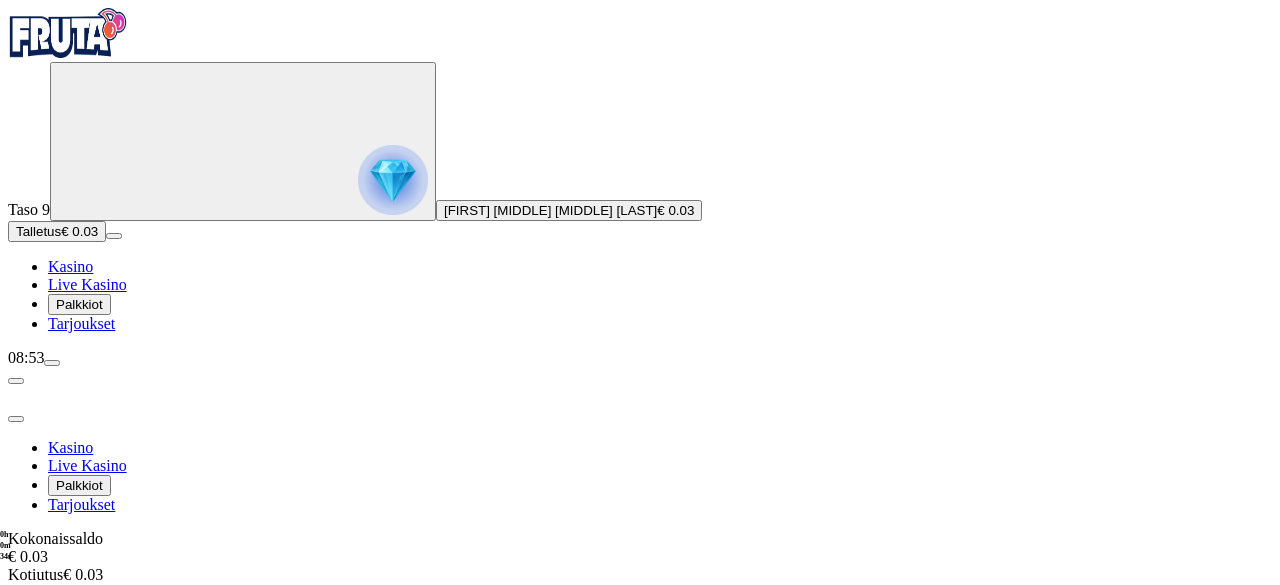 click on "Historia" at bounding box center (100, 712) 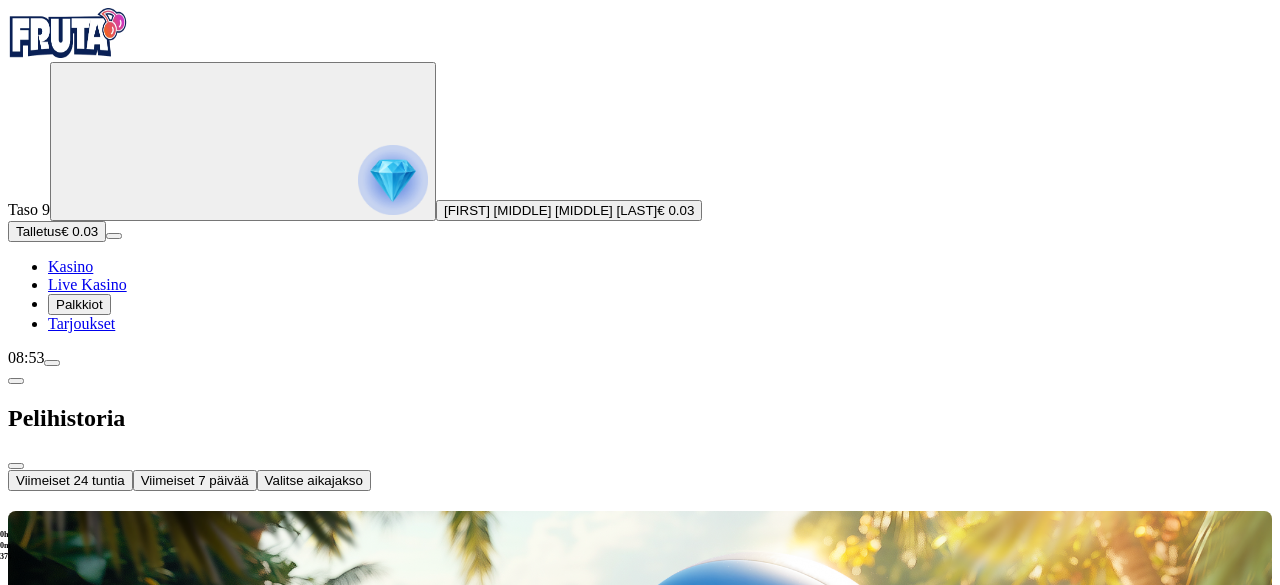 click on "Viimeiset 7 päivää" at bounding box center (195, 480) 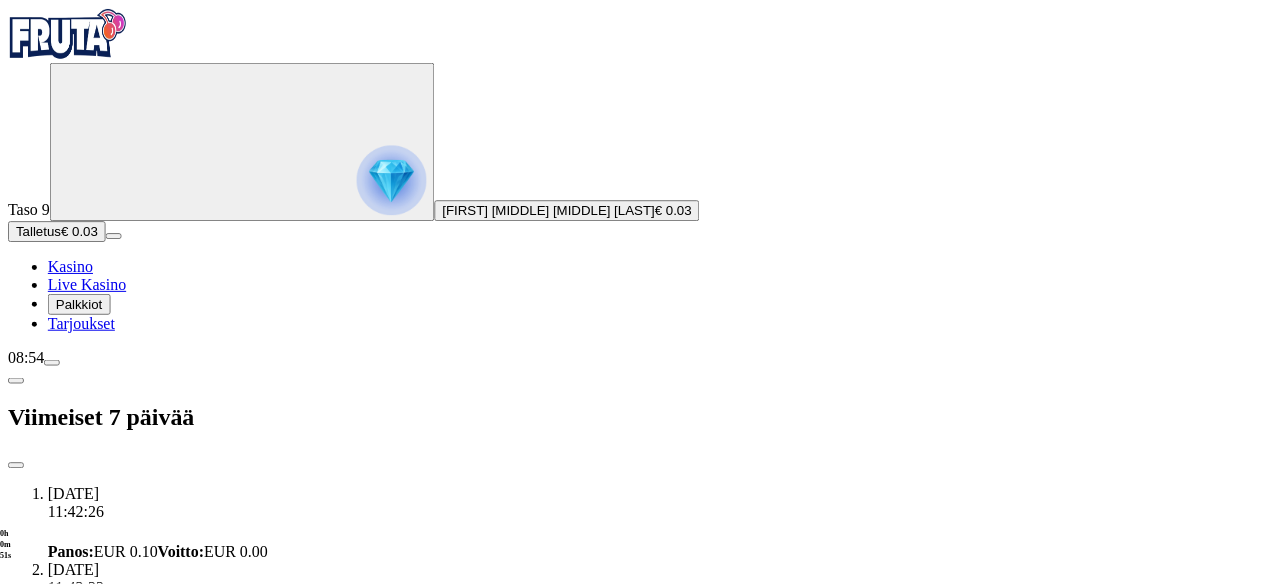 scroll, scrollTop: 0, scrollLeft: 0, axis: both 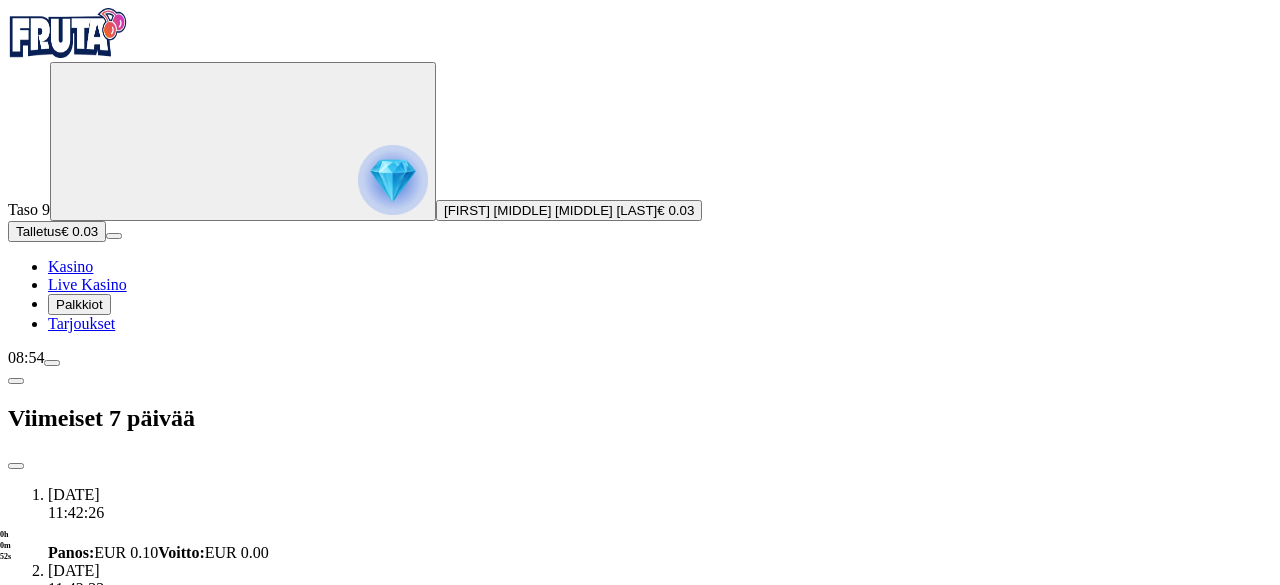 click at bounding box center (16, 381) 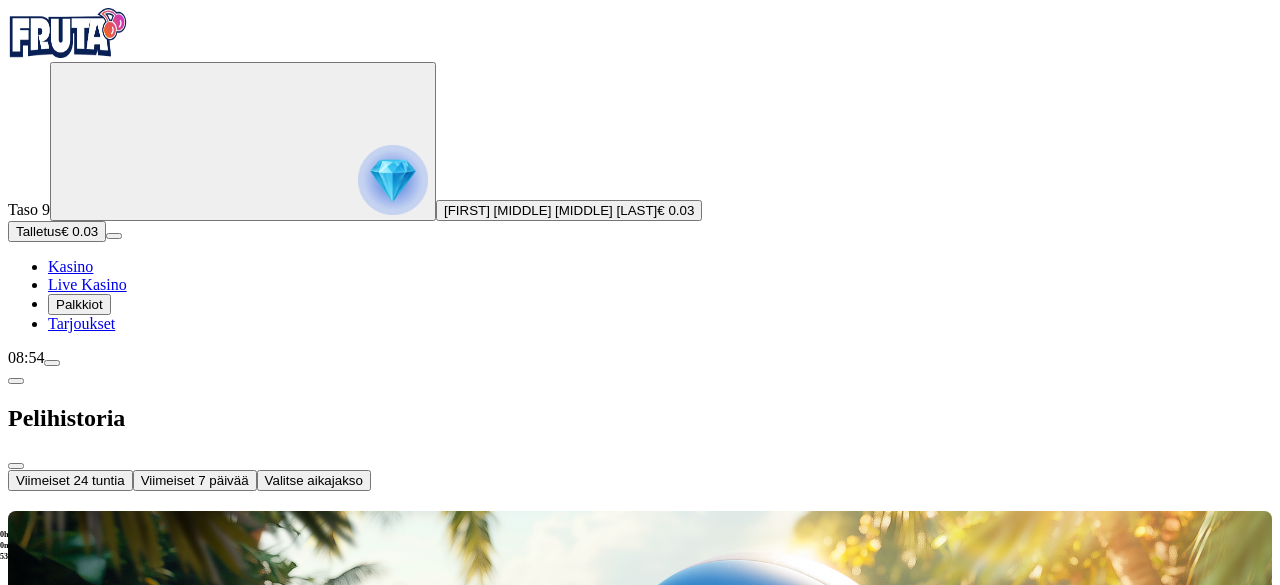 click at bounding box center [16, 381] 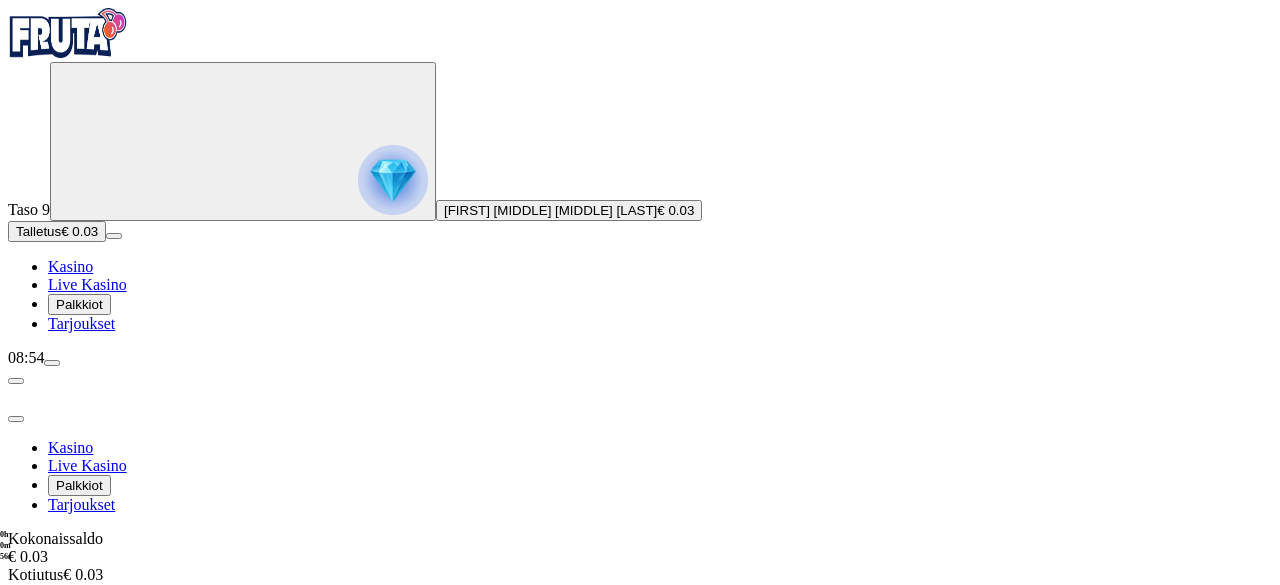click on "Talletus" at bounding box center [102, 612] 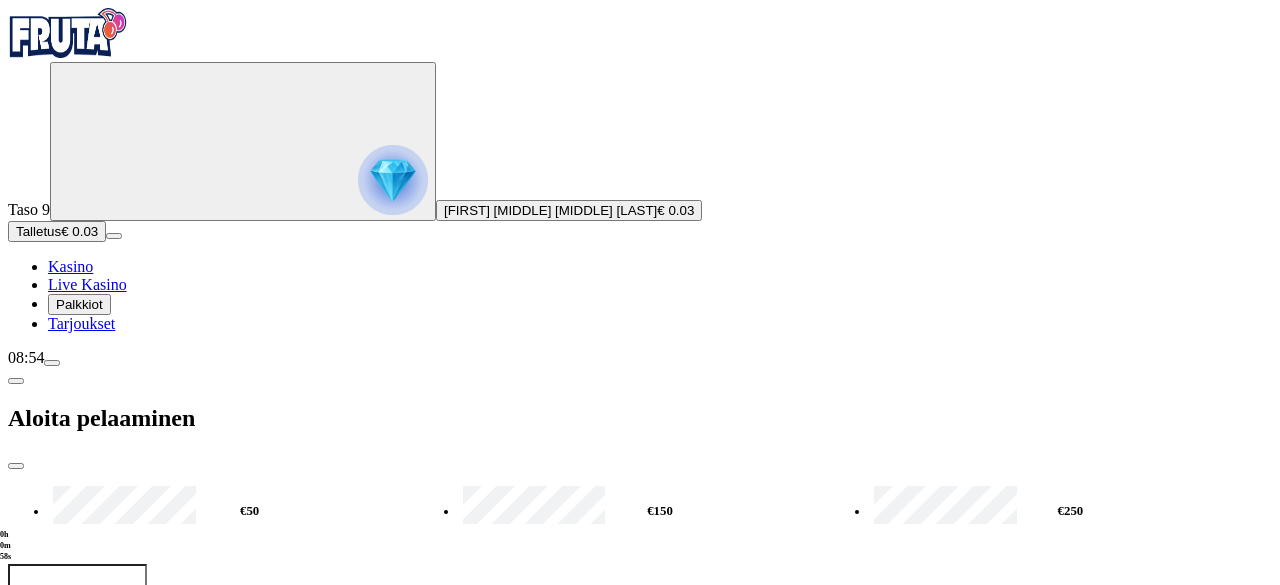 click on "***" at bounding box center [77, 596] 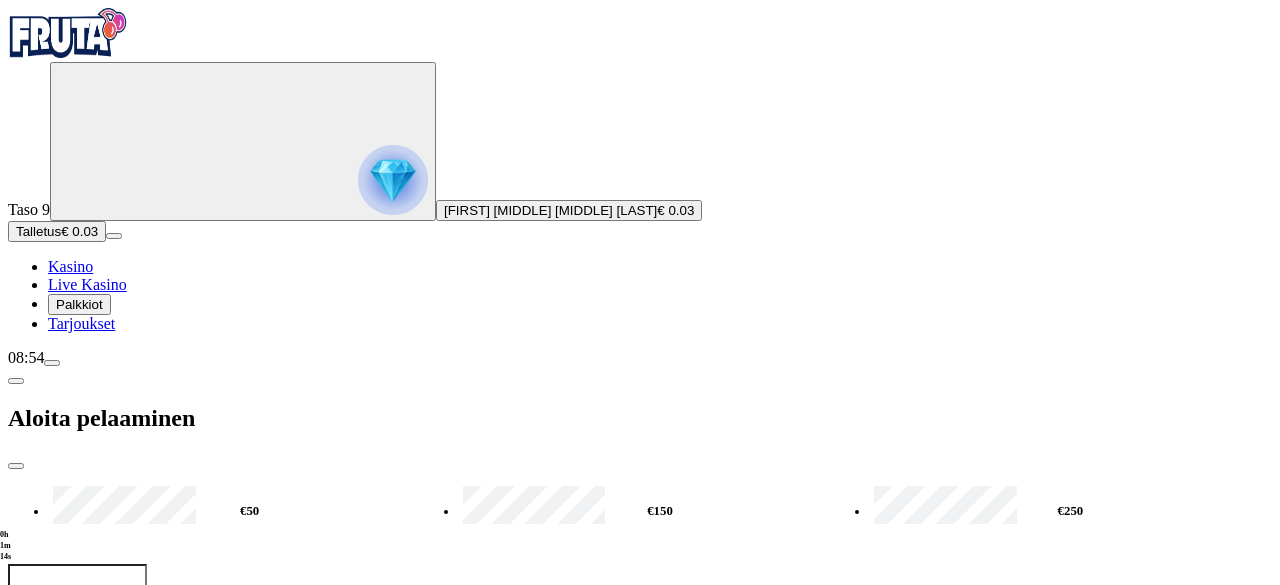 type on "*" 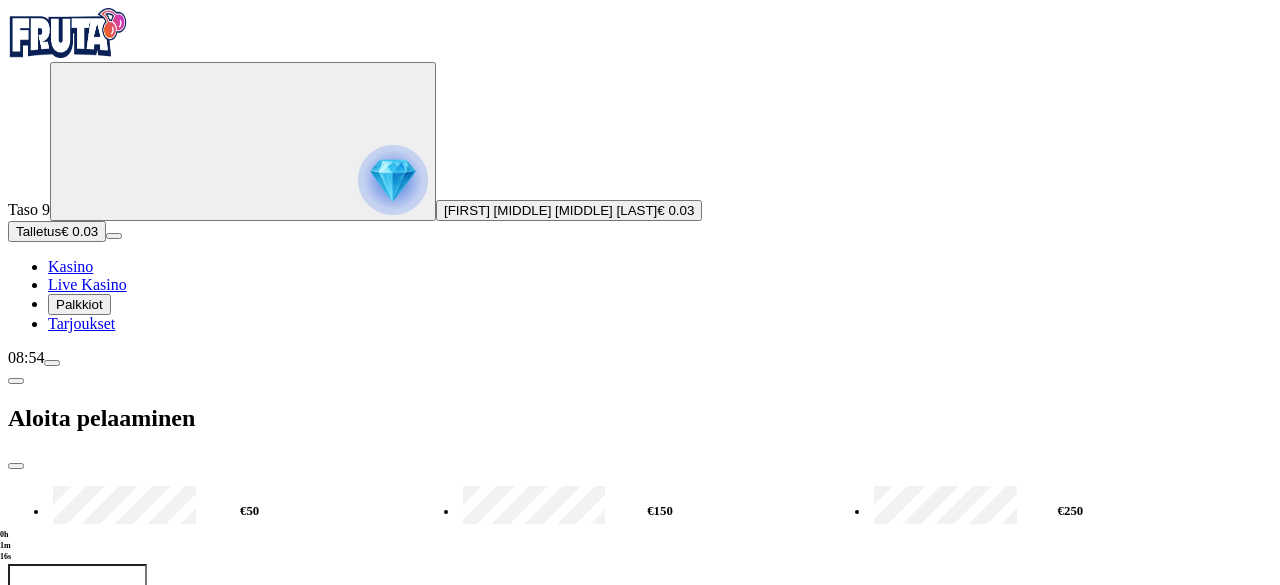 type on "**" 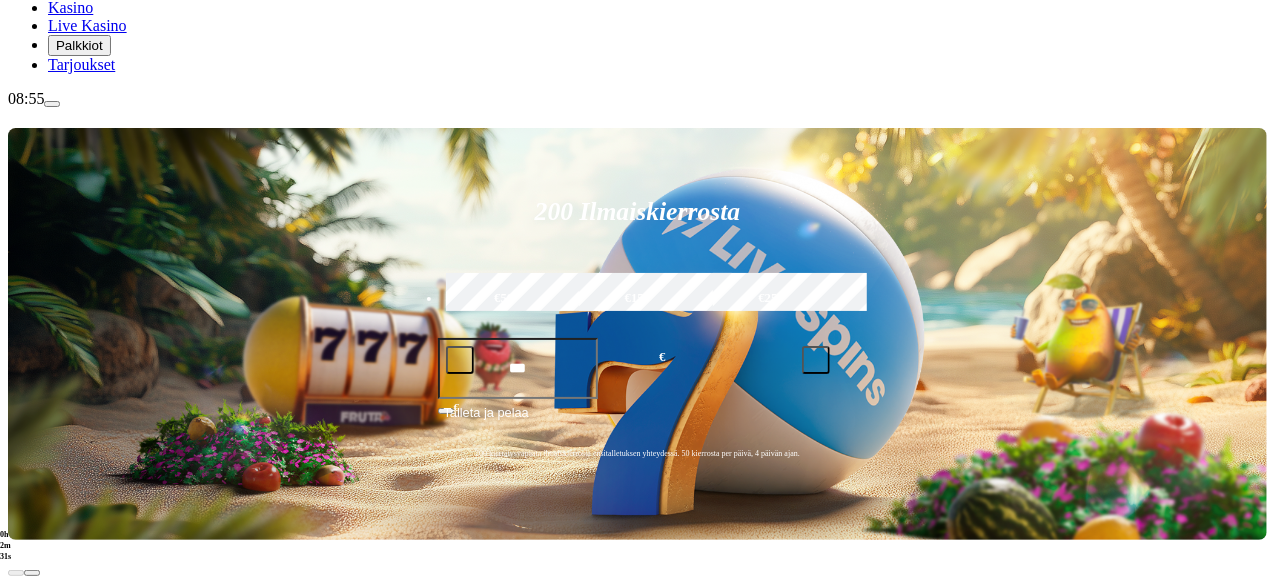 scroll, scrollTop: 258, scrollLeft: 0, axis: vertical 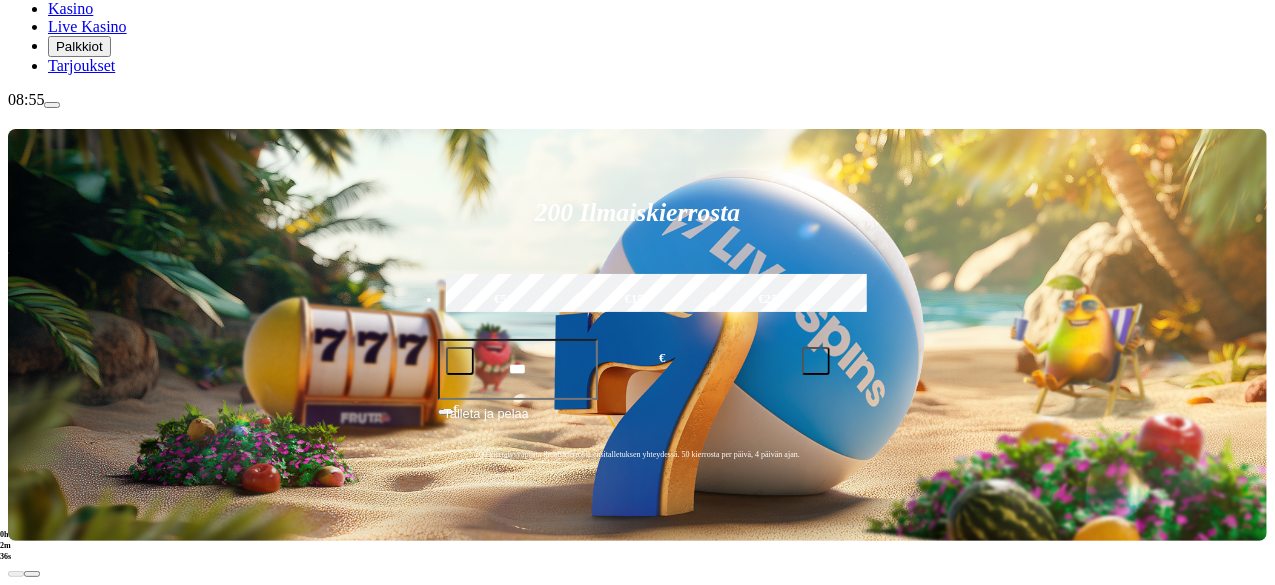 click at bounding box center [32, 812] 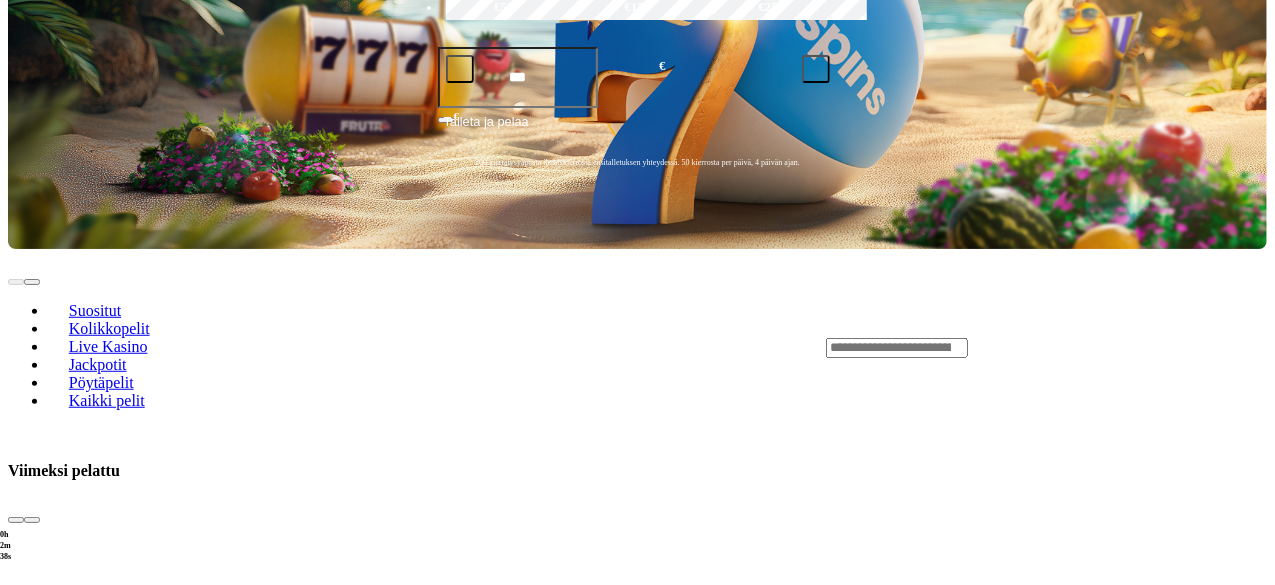 scroll, scrollTop: 549, scrollLeft: 0, axis: vertical 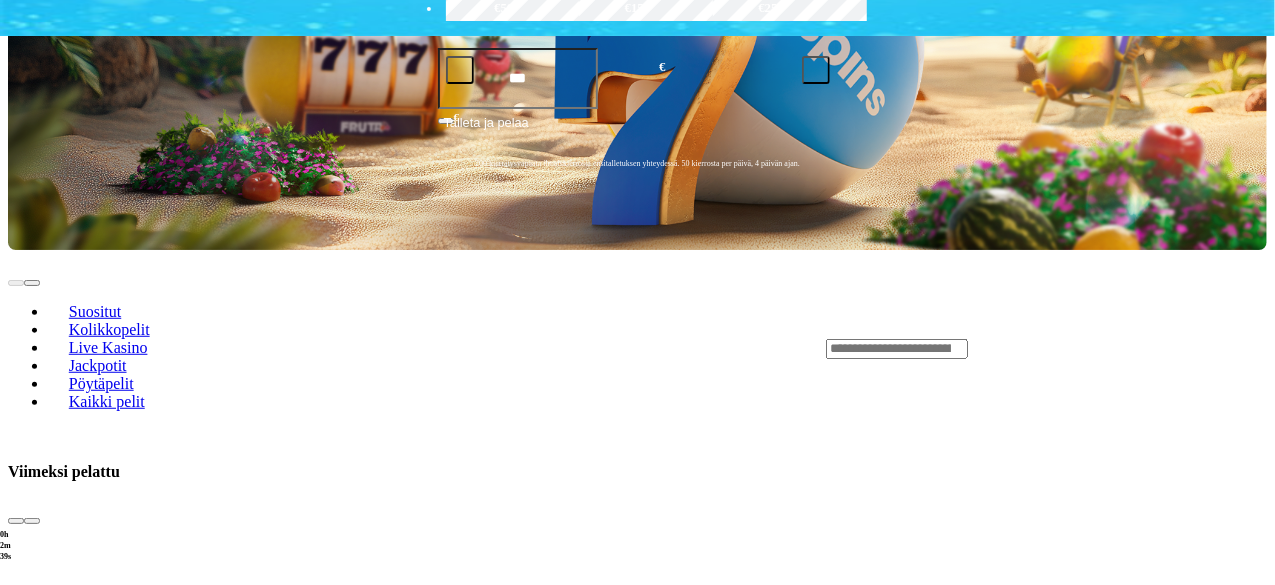 click on "Pelaa nyt" at bounding box center [77, 2105] 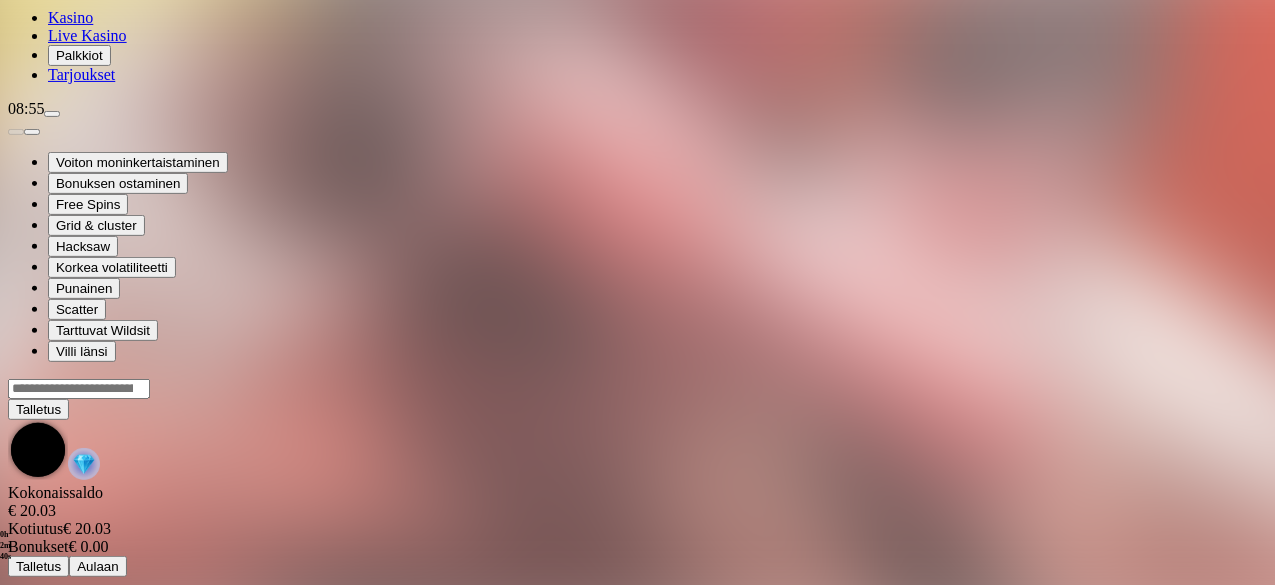 scroll, scrollTop: 0, scrollLeft: 0, axis: both 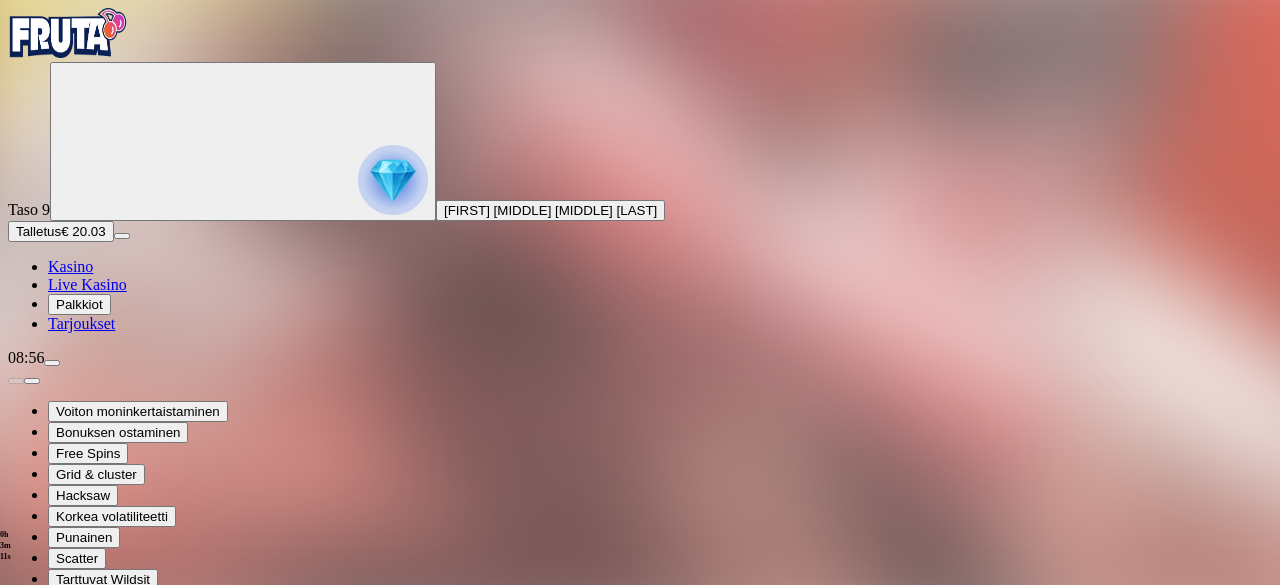 click at bounding box center [16, 820] 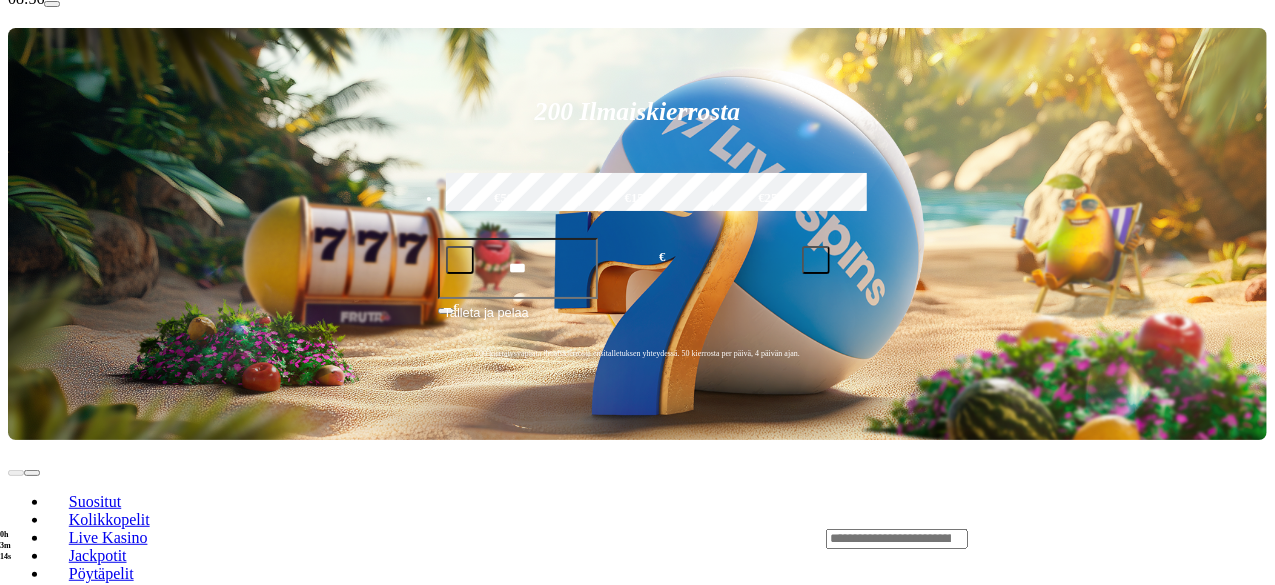 scroll, scrollTop: 228, scrollLeft: 0, axis: vertical 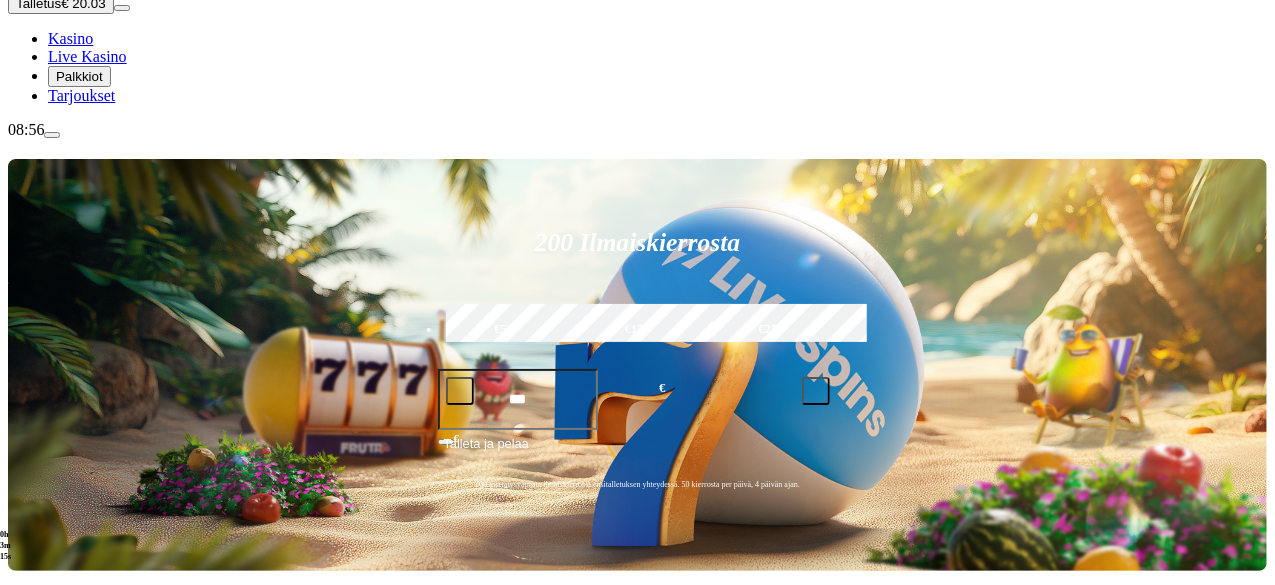 click at bounding box center (32, 842) 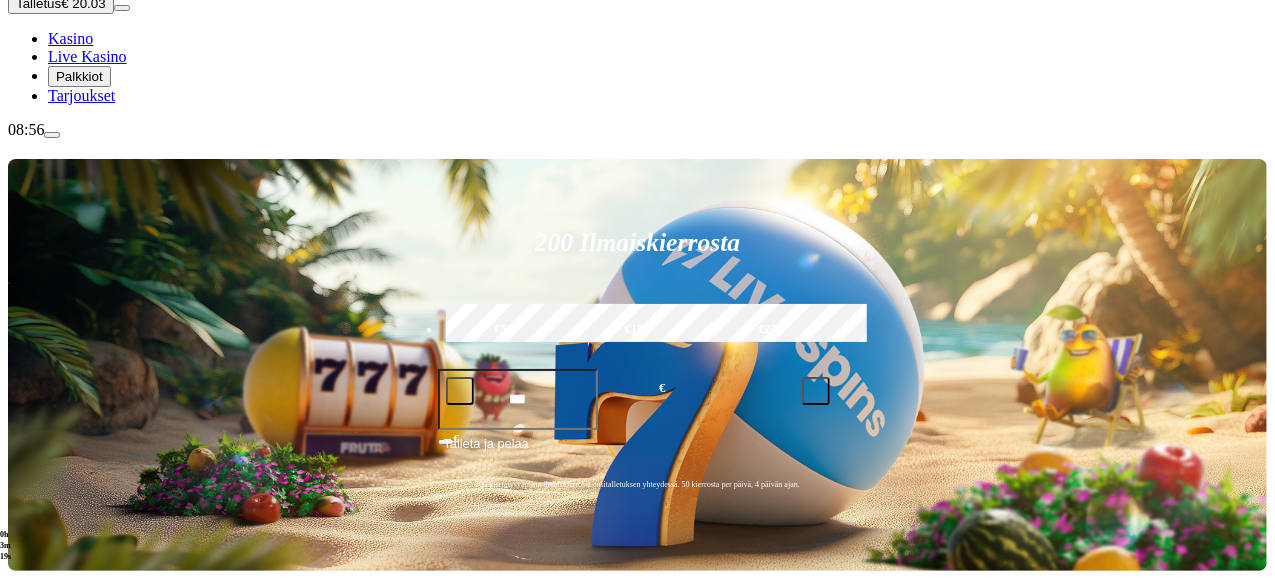 click at bounding box center (16, 842) 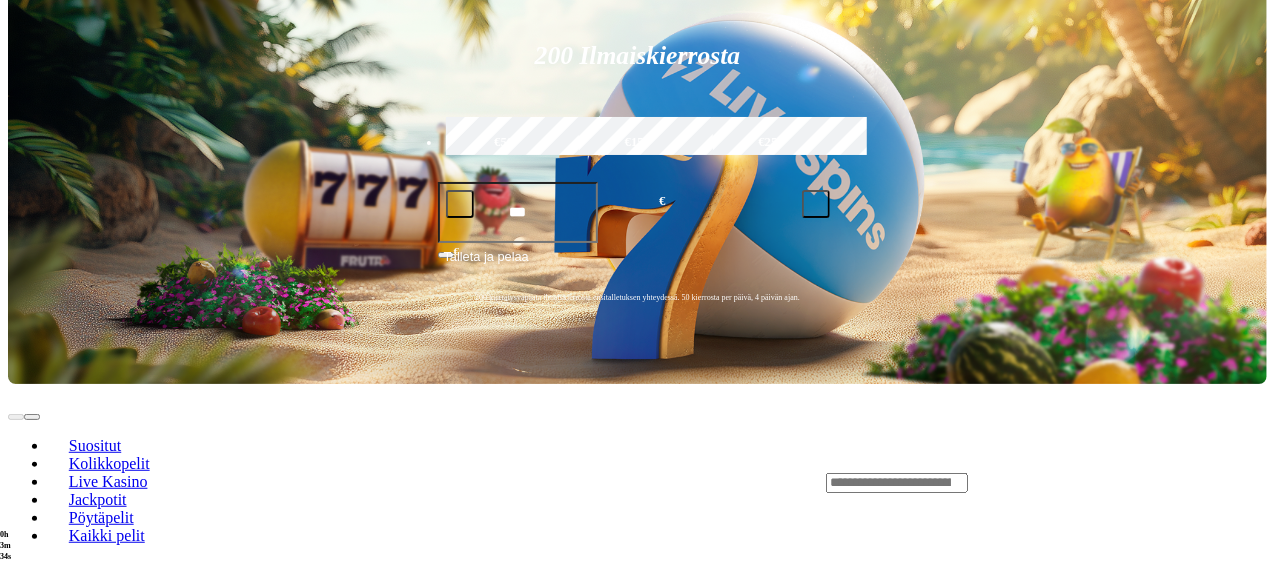 scroll, scrollTop: 417, scrollLeft: 0, axis: vertical 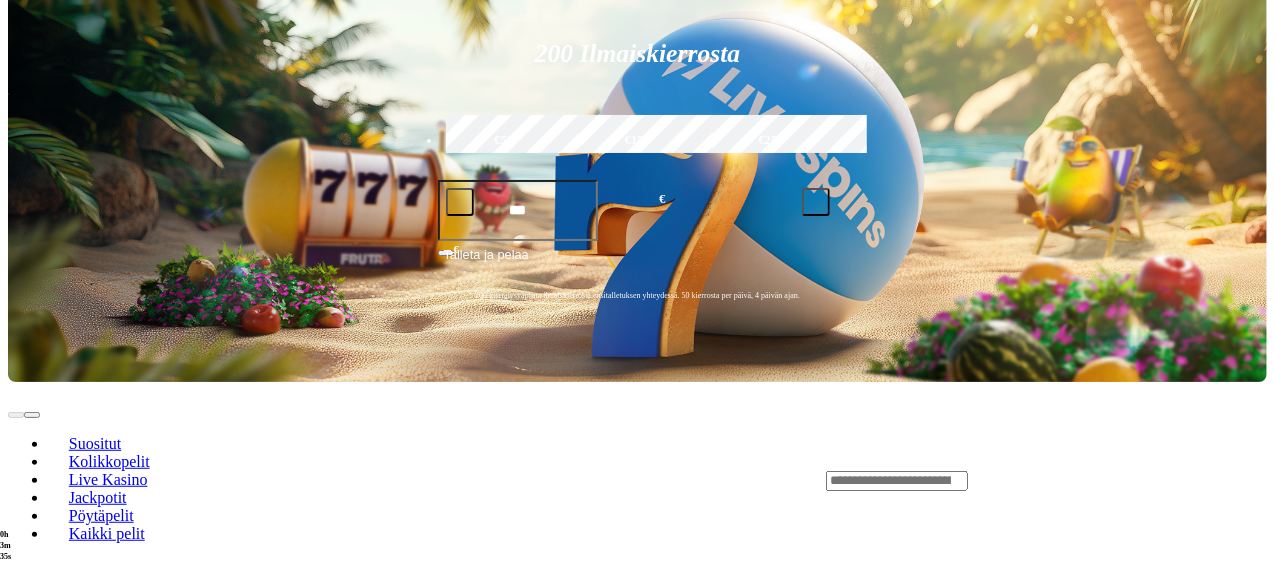 click on "Pelaa nyt" at bounding box center [77, 1855] 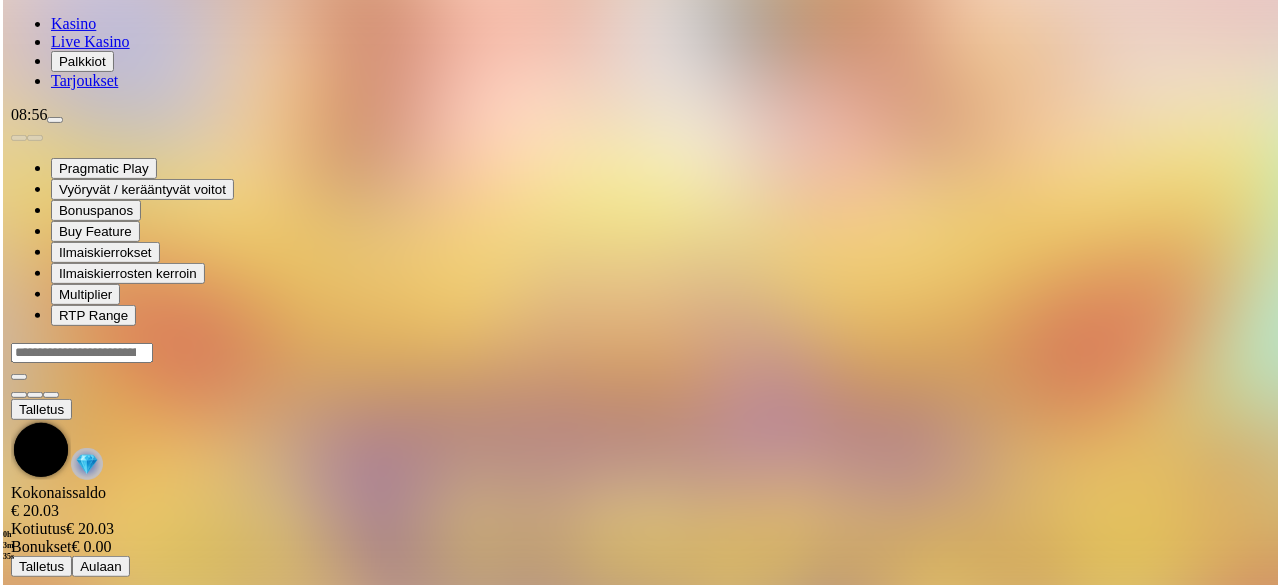 scroll, scrollTop: 0, scrollLeft: 0, axis: both 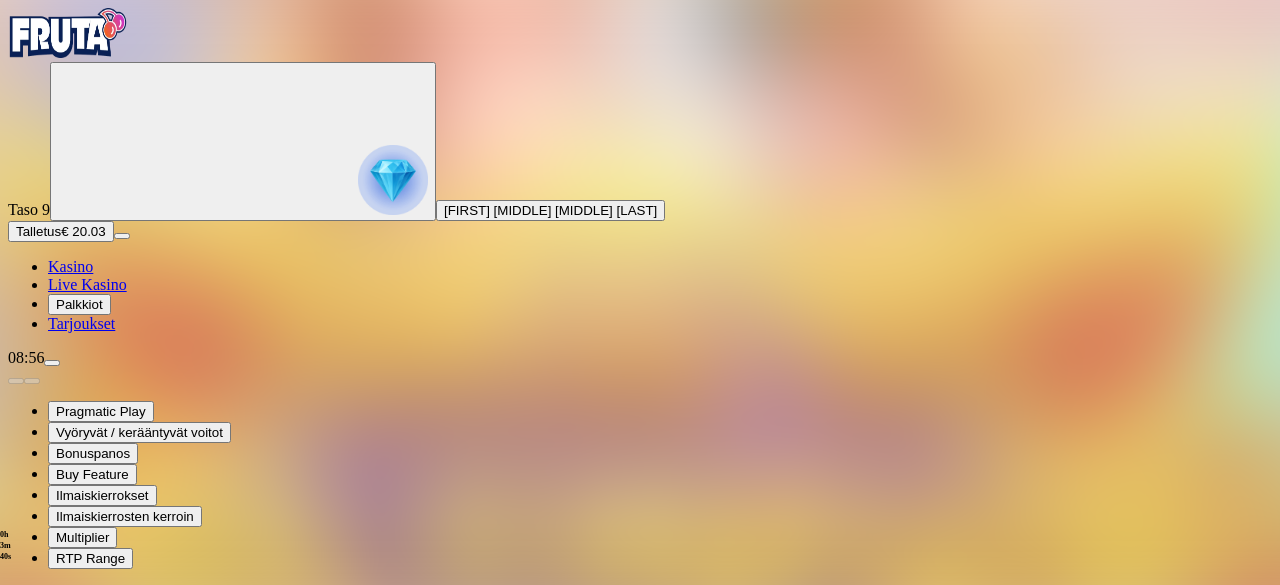 click at bounding box center [48, 778] 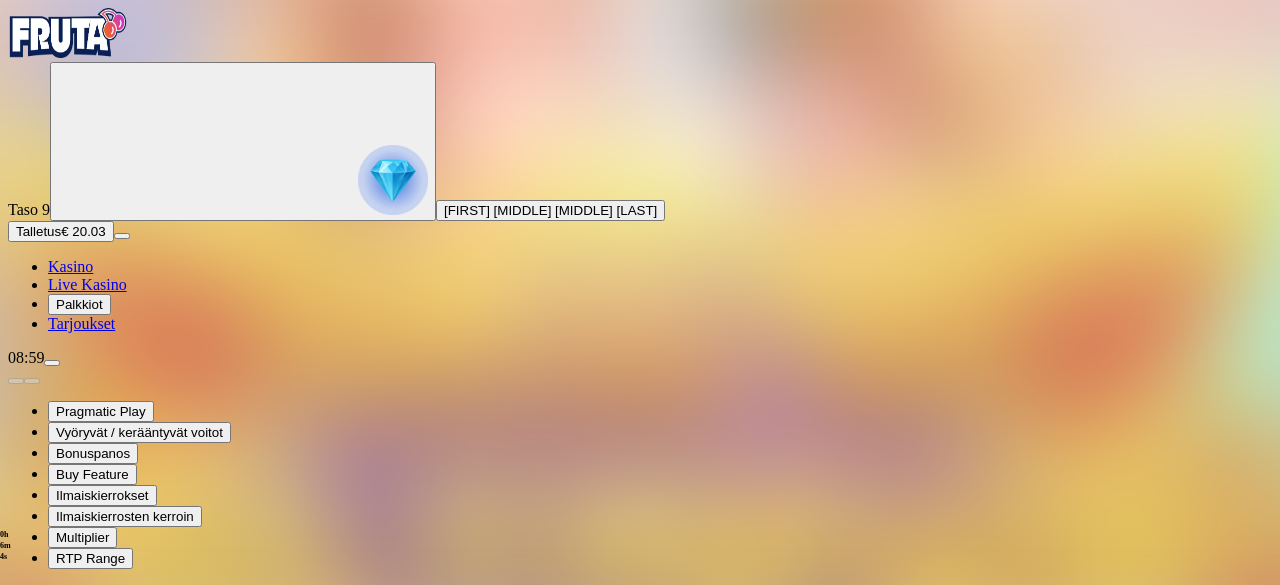 click at bounding box center [16, 778] 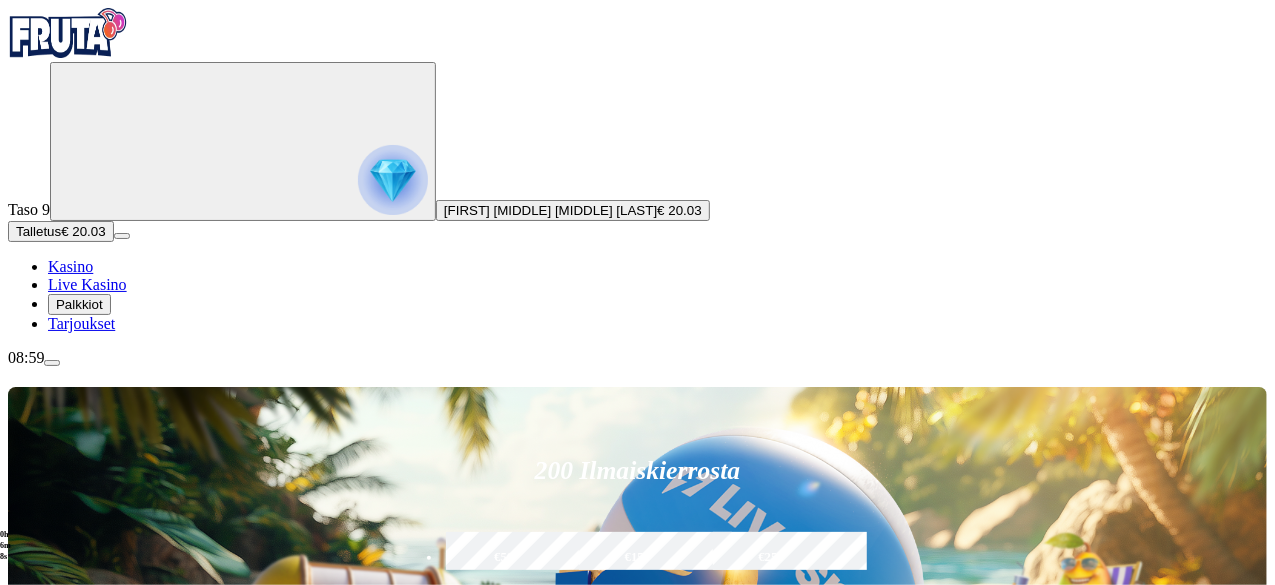 click on "Pelaa nyt" at bounding box center (77, 1116) 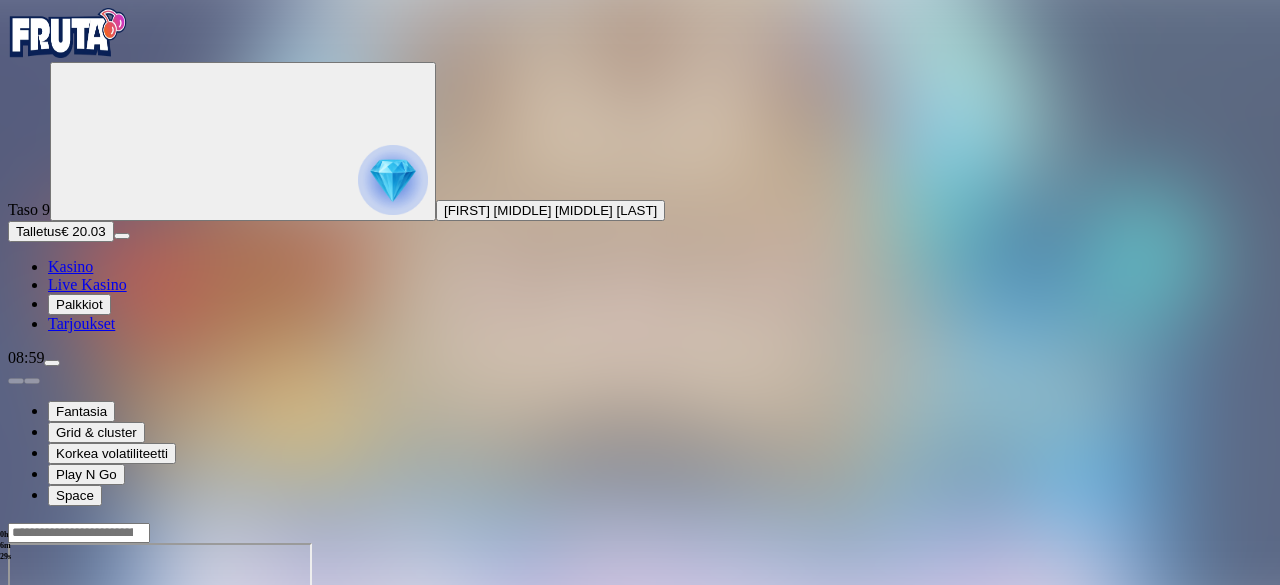 click at bounding box center (393, 180) 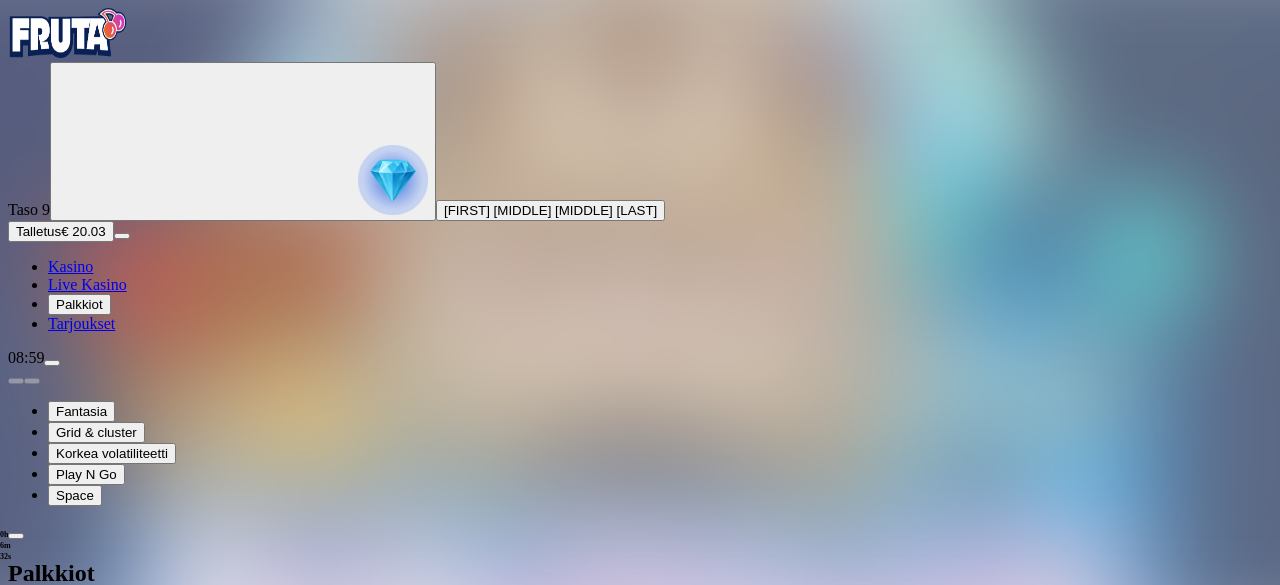 click at bounding box center (52, 363) 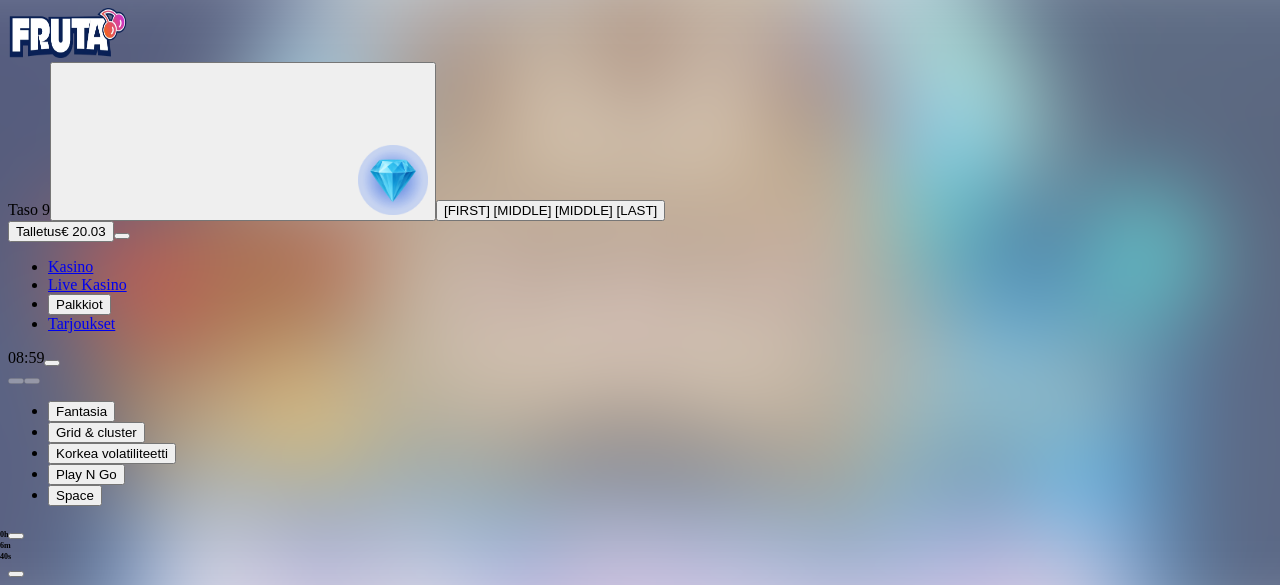scroll, scrollTop: 0, scrollLeft: 0, axis: both 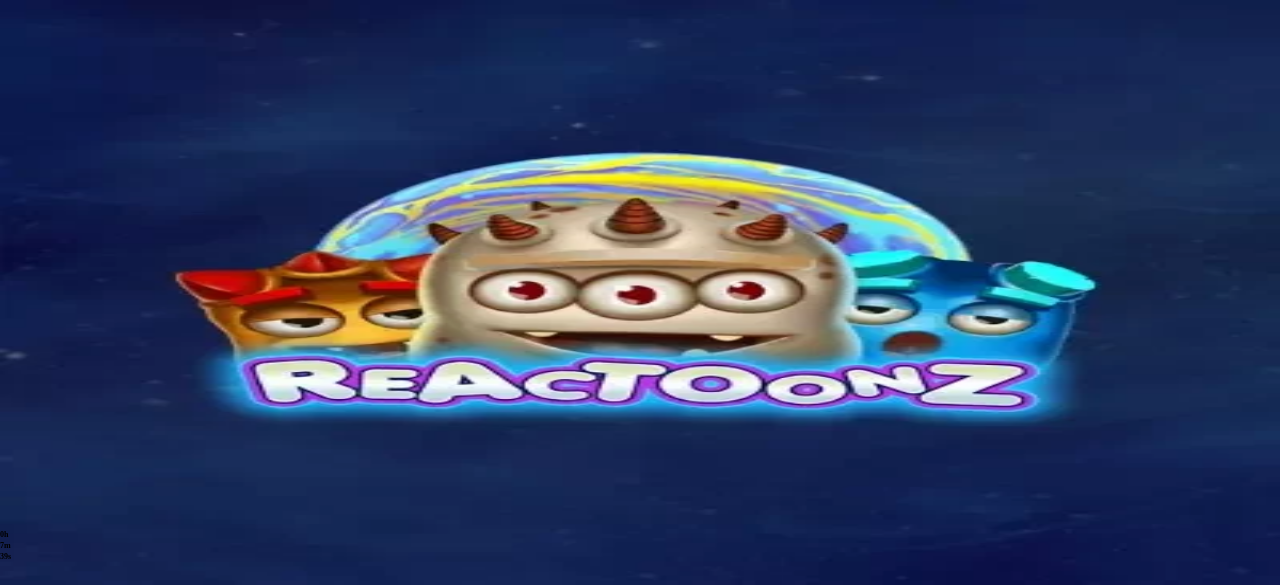 click at bounding box center (16, 574) 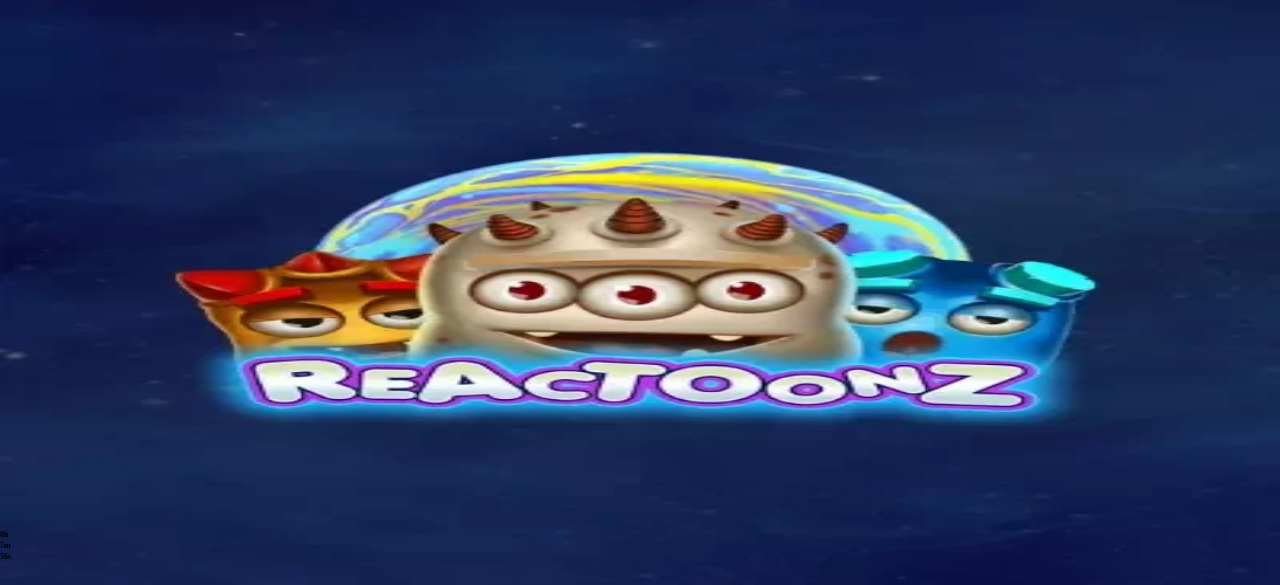click at bounding box center [48, 715] 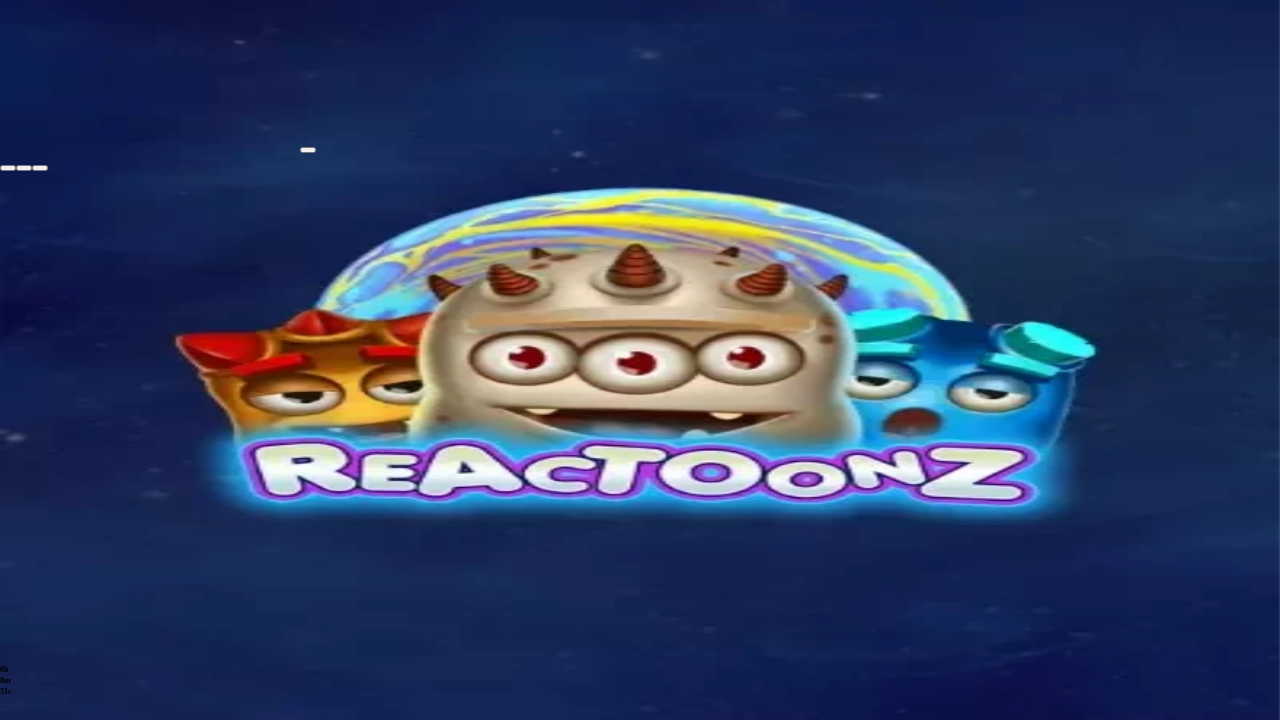 click at bounding box center (8, 168) 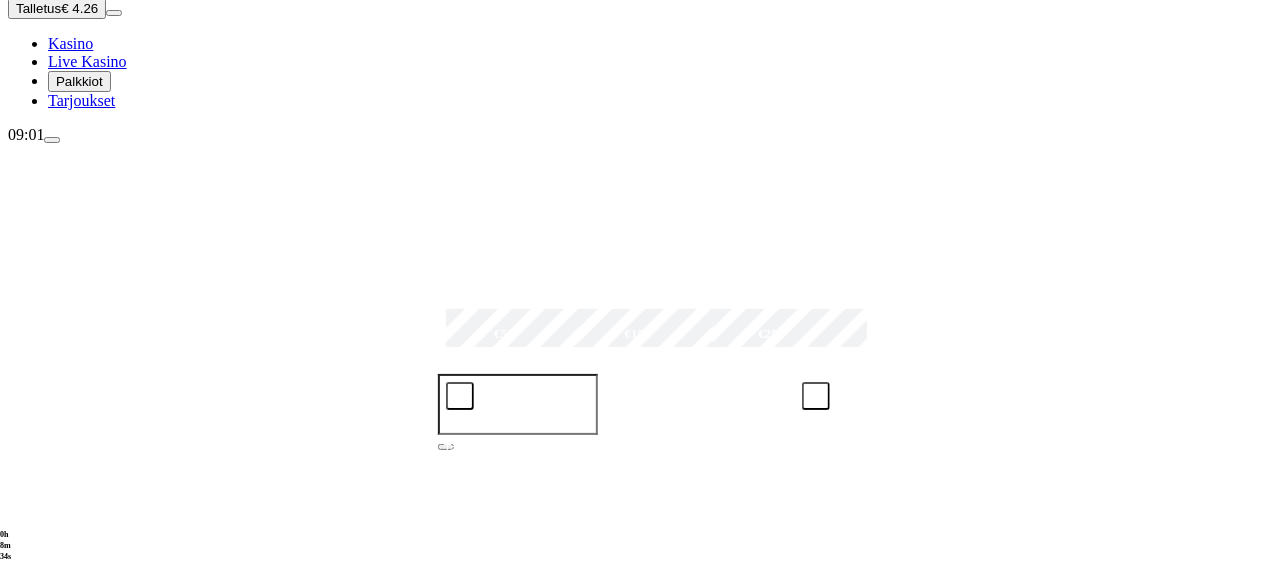 scroll, scrollTop: 238, scrollLeft: 0, axis: vertical 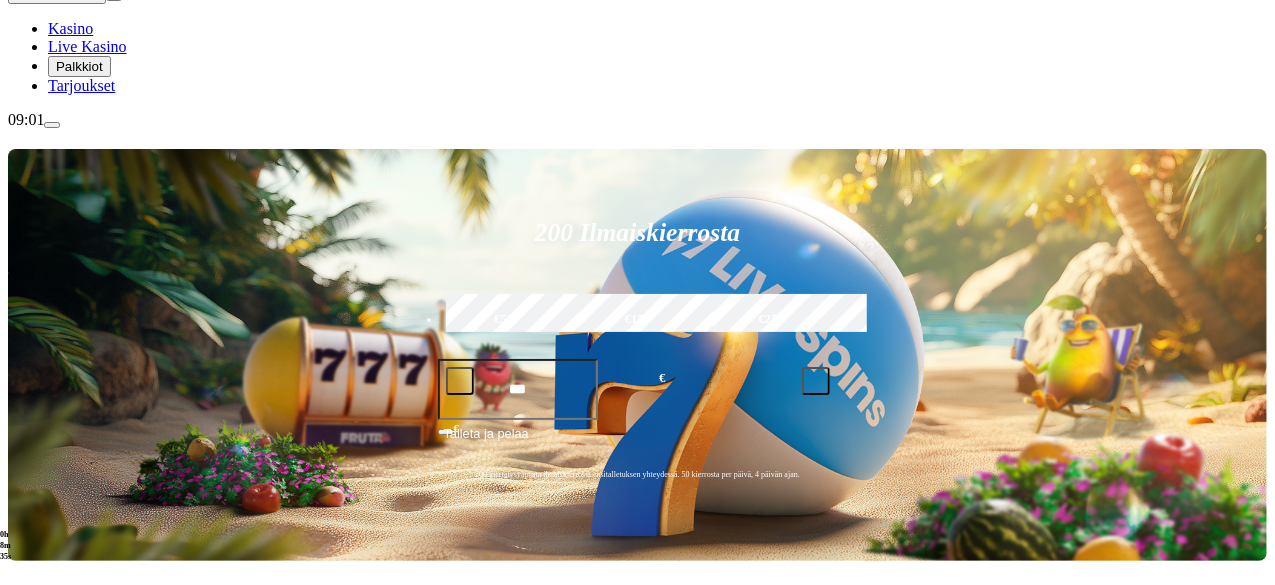 click on "Pelaa nyt" at bounding box center [77, 878] 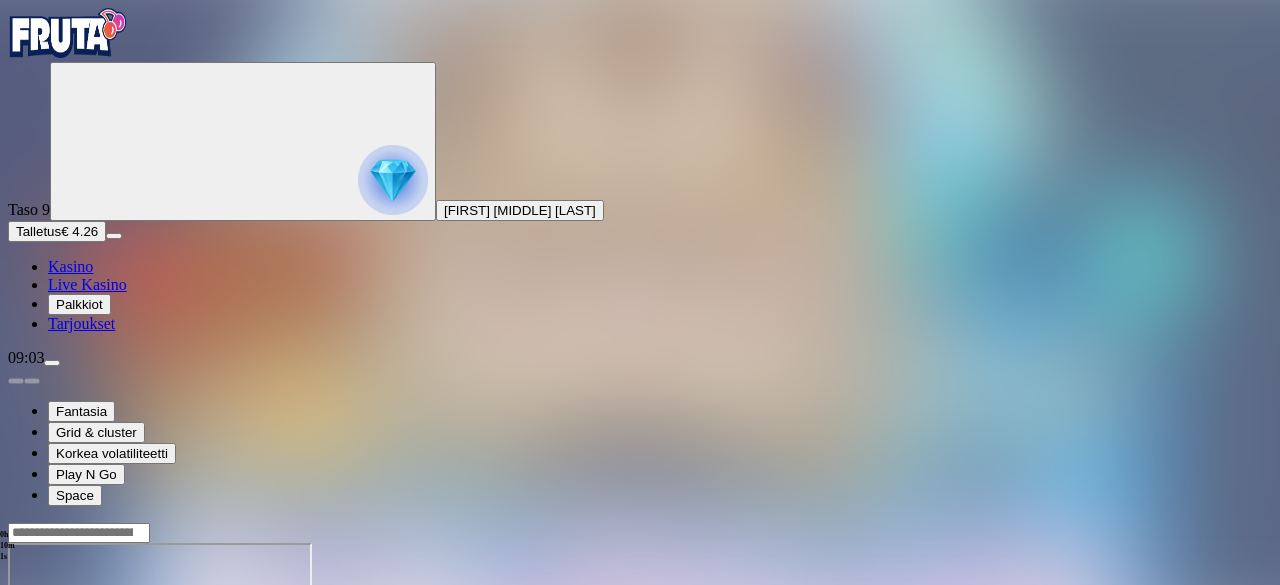 click at bounding box center [48, 715] 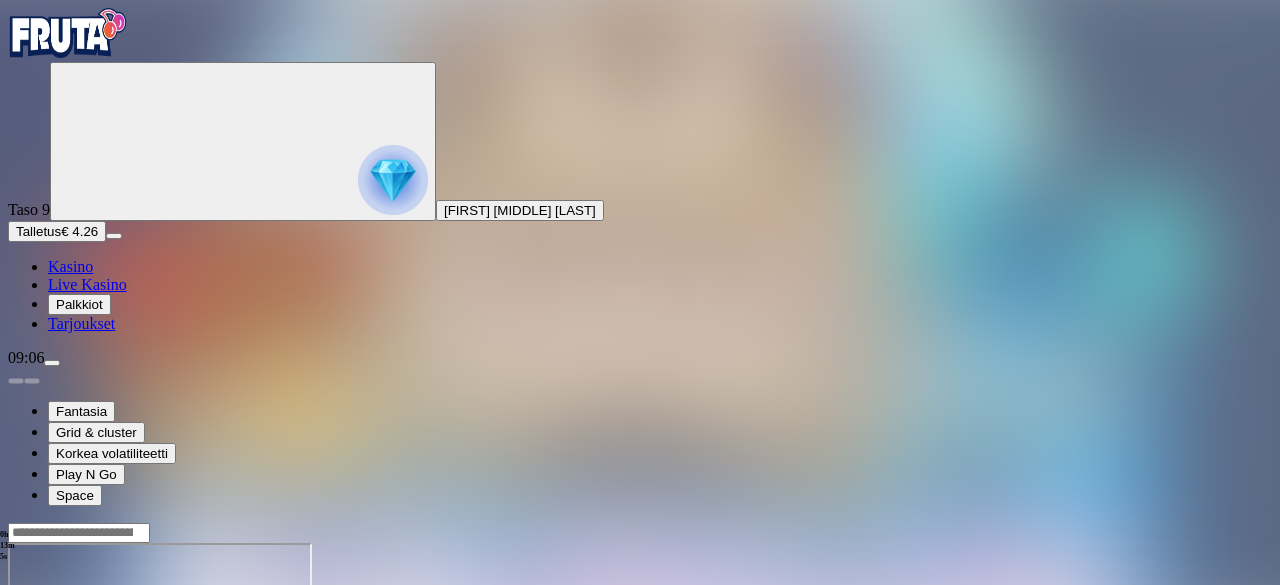 click at bounding box center [16, 715] 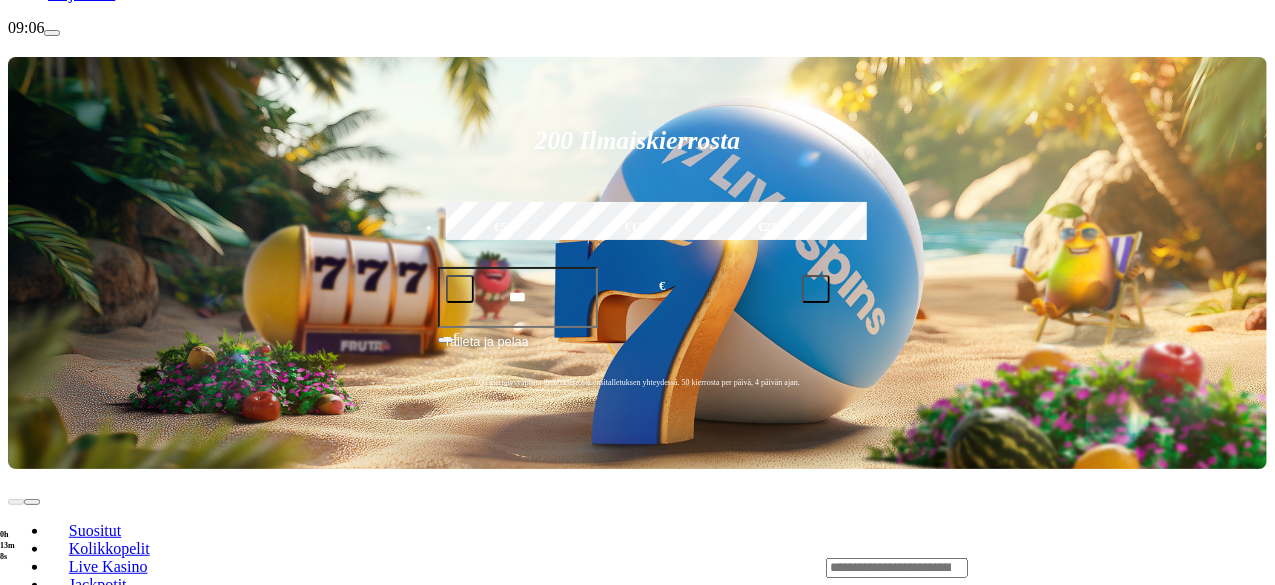 scroll, scrollTop: 597, scrollLeft: 0, axis: vertical 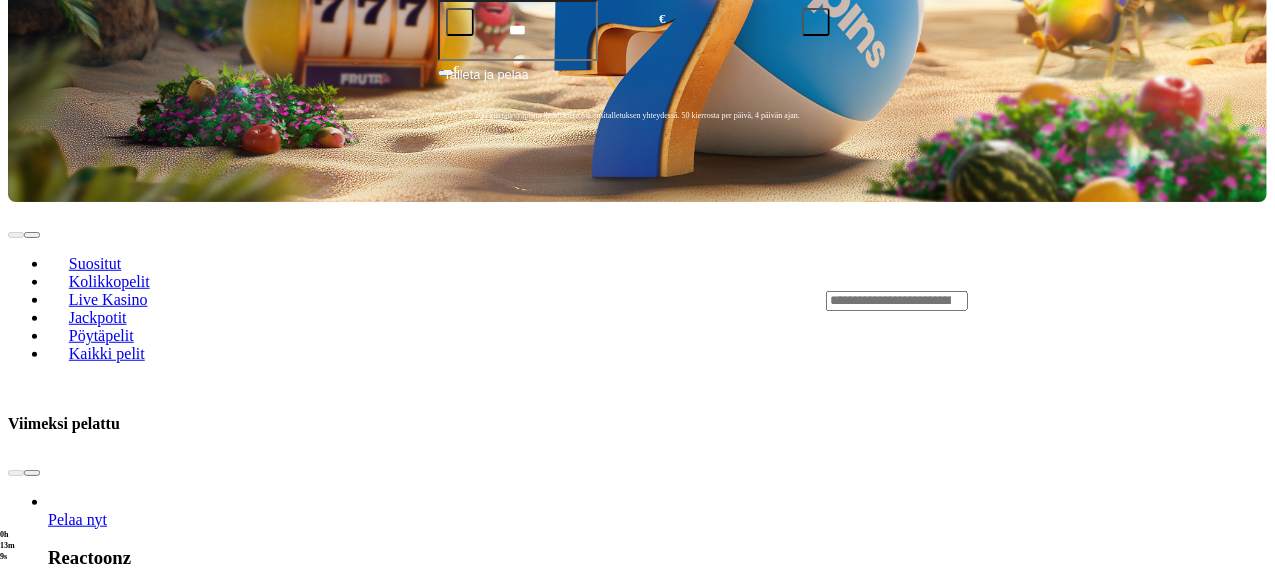click on "Pelaa nyt" at bounding box center [77, 1675] 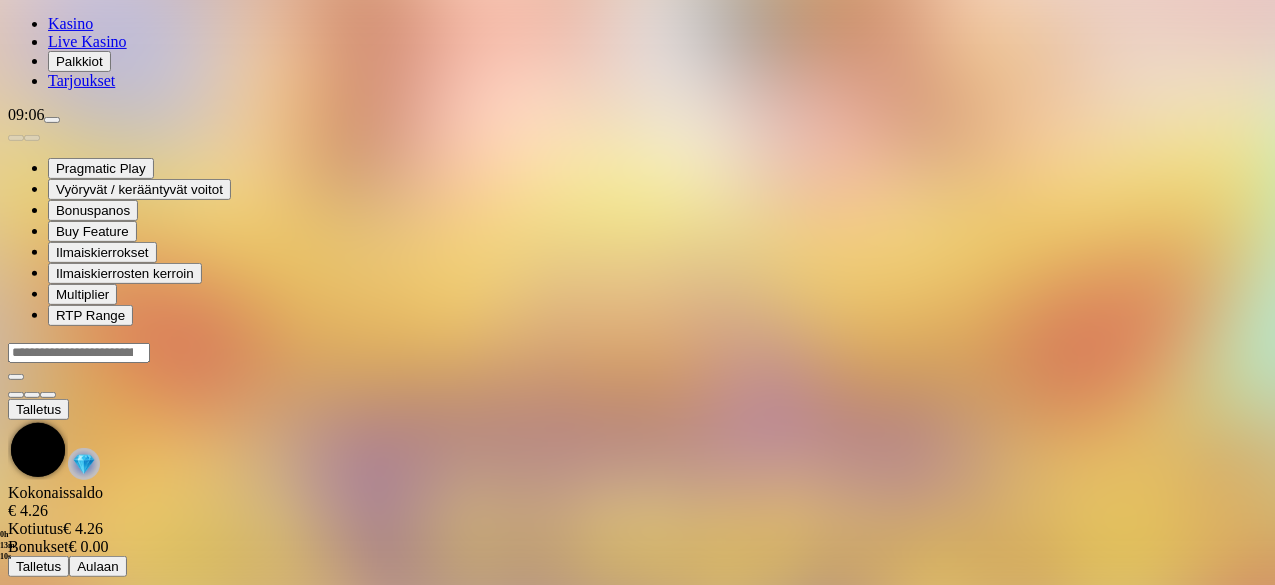 scroll, scrollTop: 0, scrollLeft: 0, axis: both 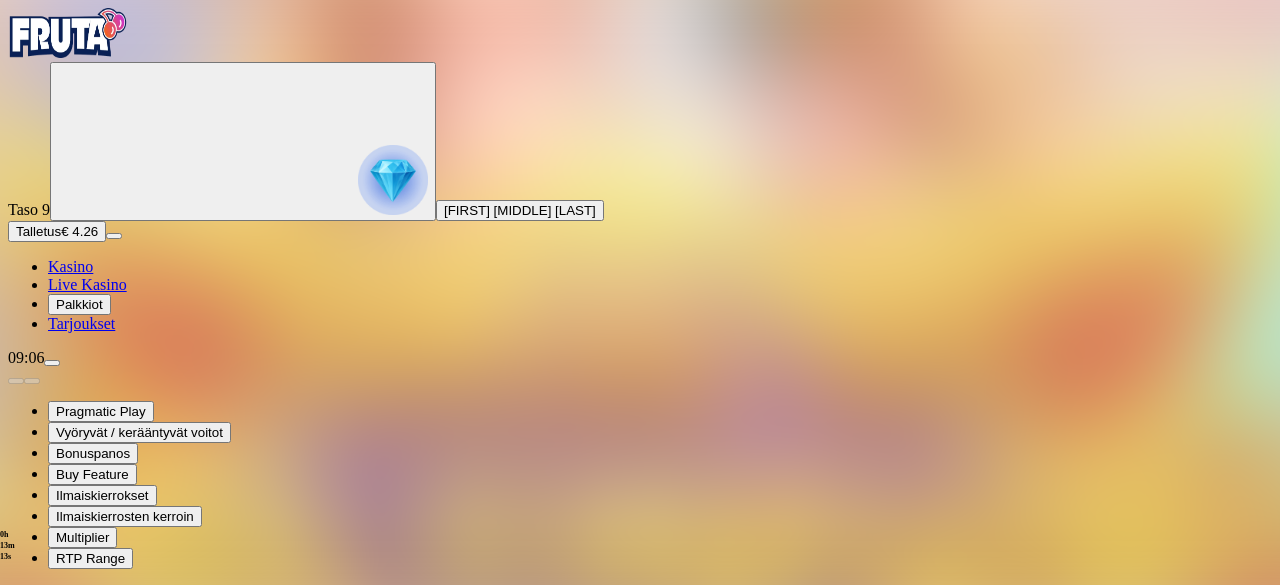 click at bounding box center [48, 778] 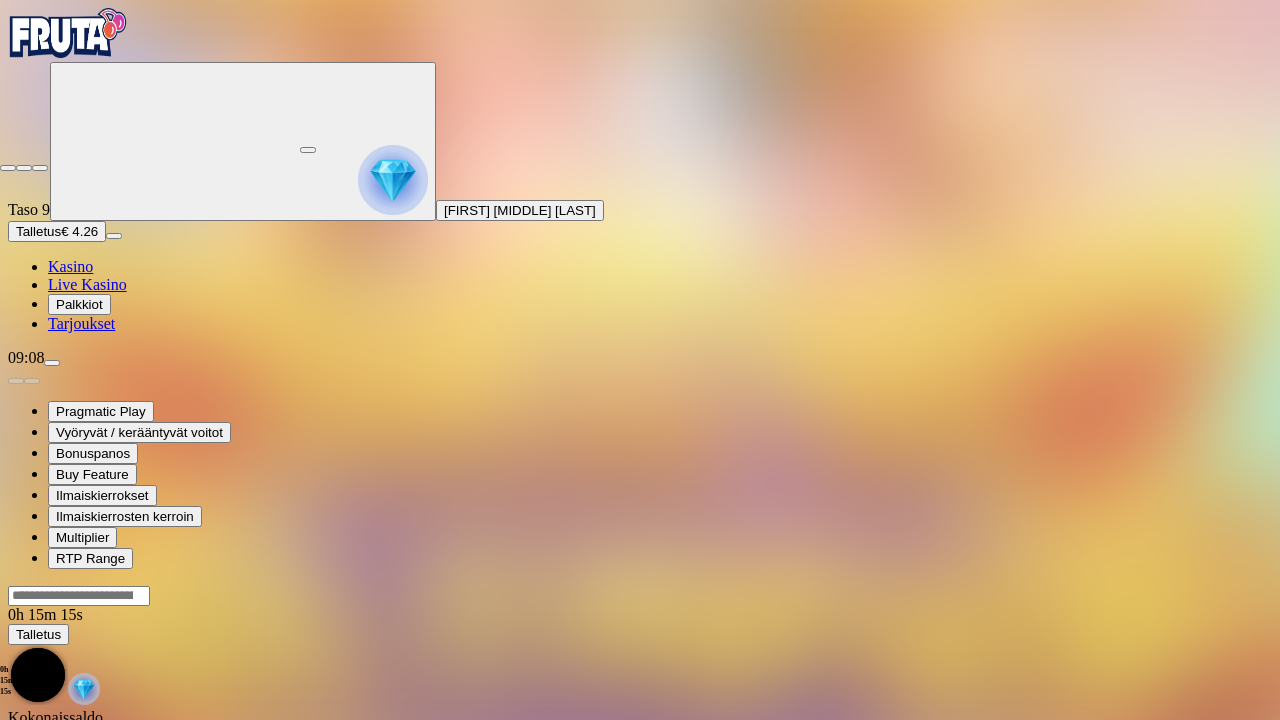 click at bounding box center [8, 168] 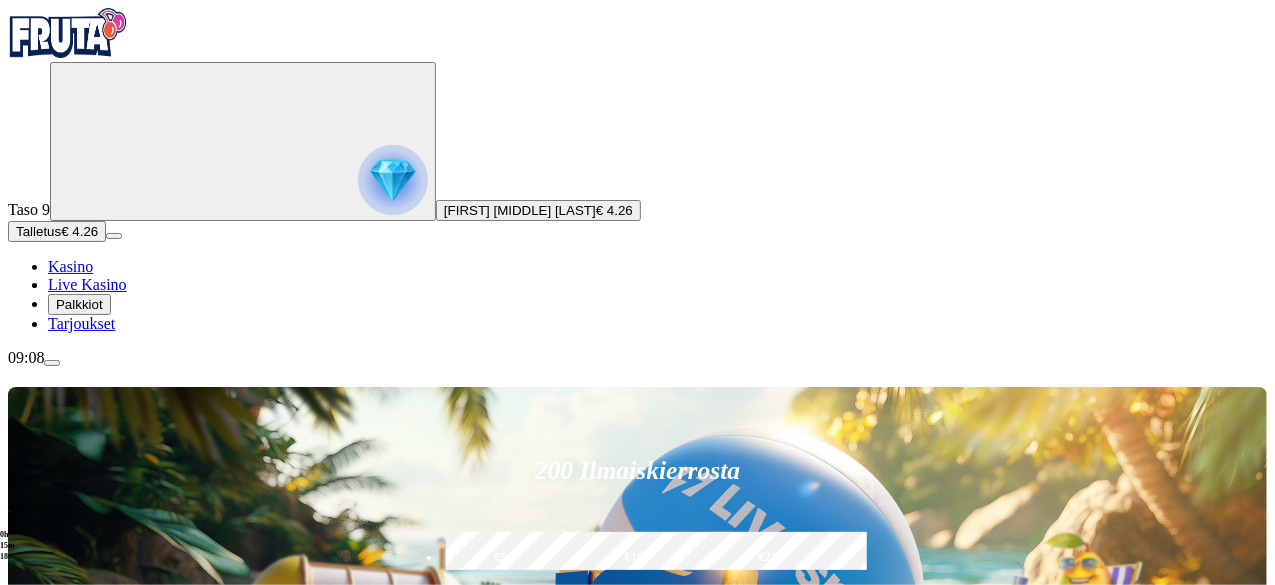 scroll, scrollTop: 194, scrollLeft: 0, axis: vertical 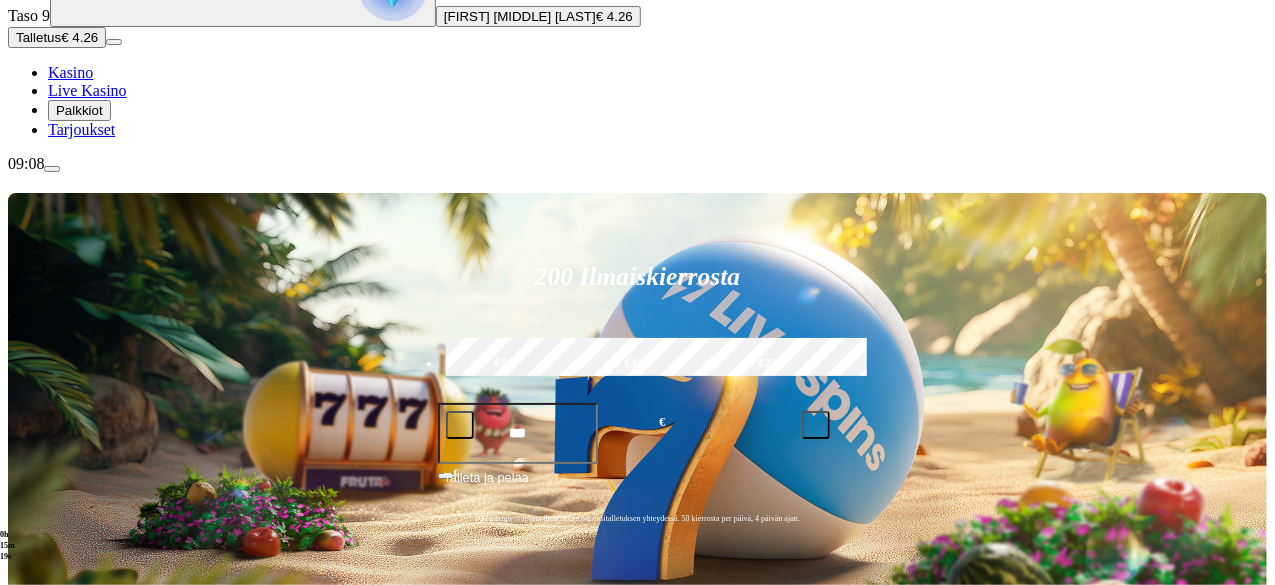 click on "Pelaa nyt" at bounding box center [77, 1208] 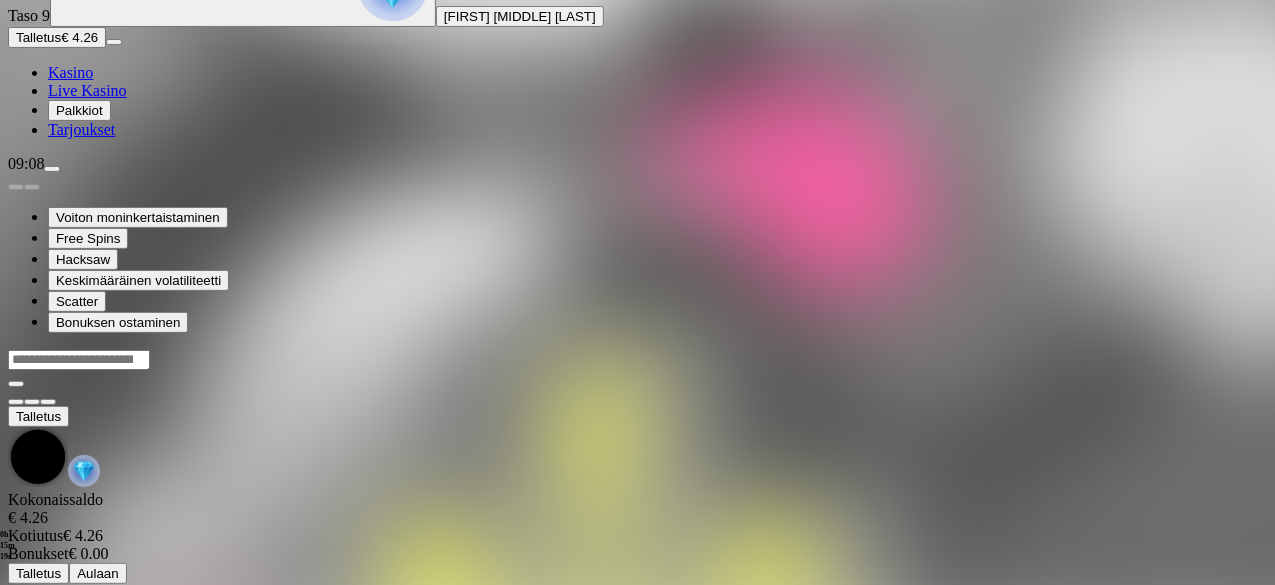 scroll, scrollTop: 0, scrollLeft: 0, axis: both 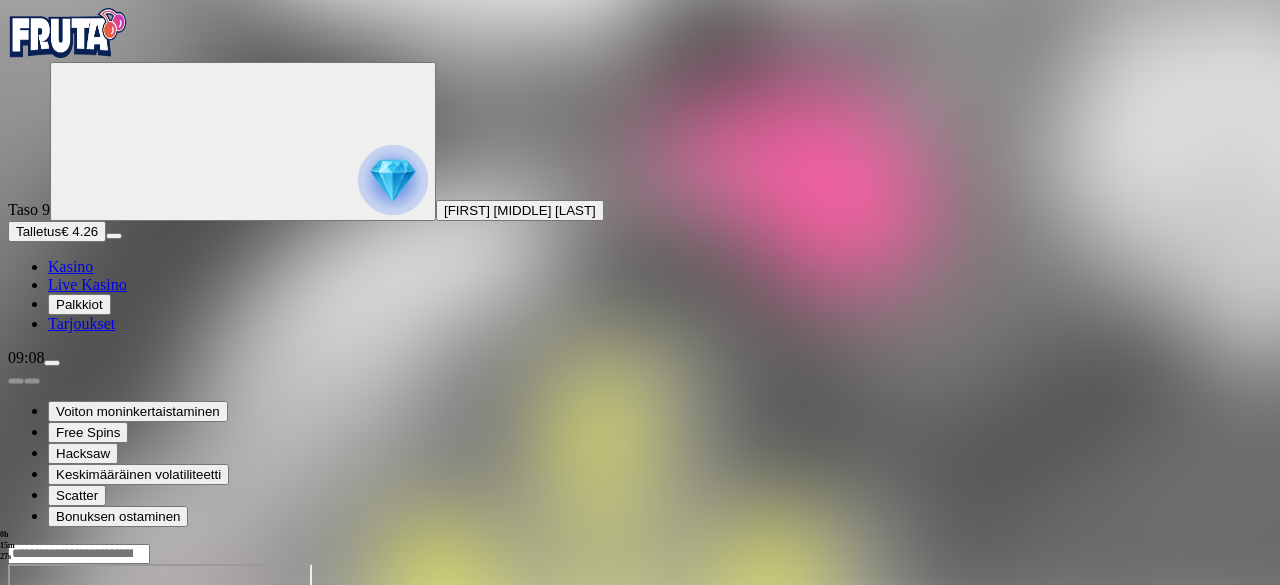 click at bounding box center [48, 736] 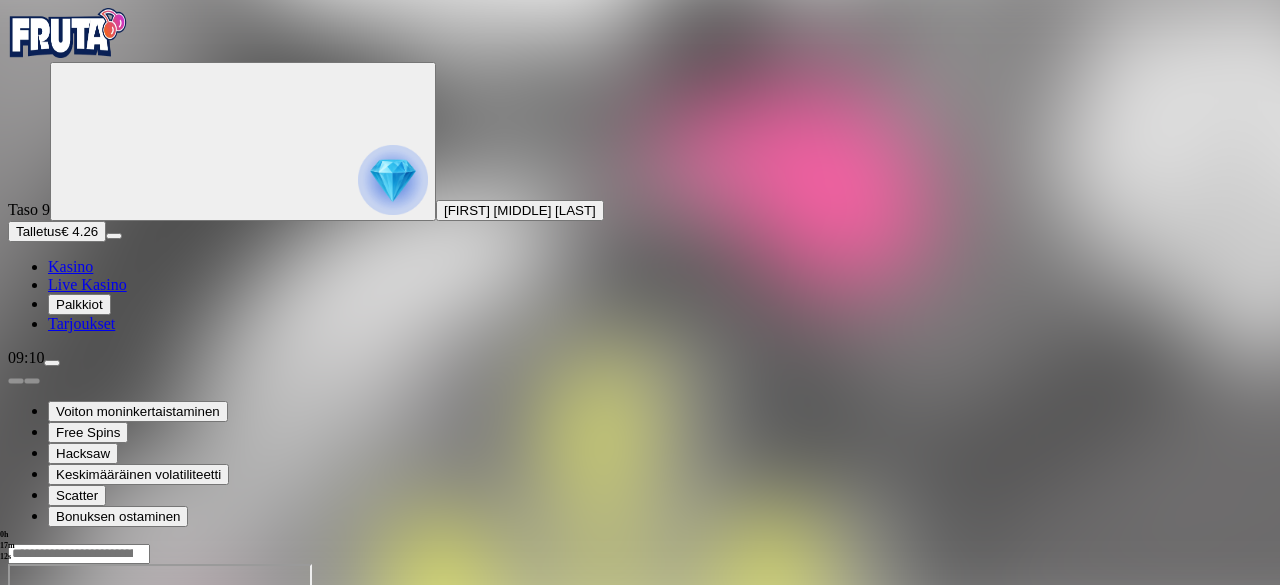 click at bounding box center [640, 731] 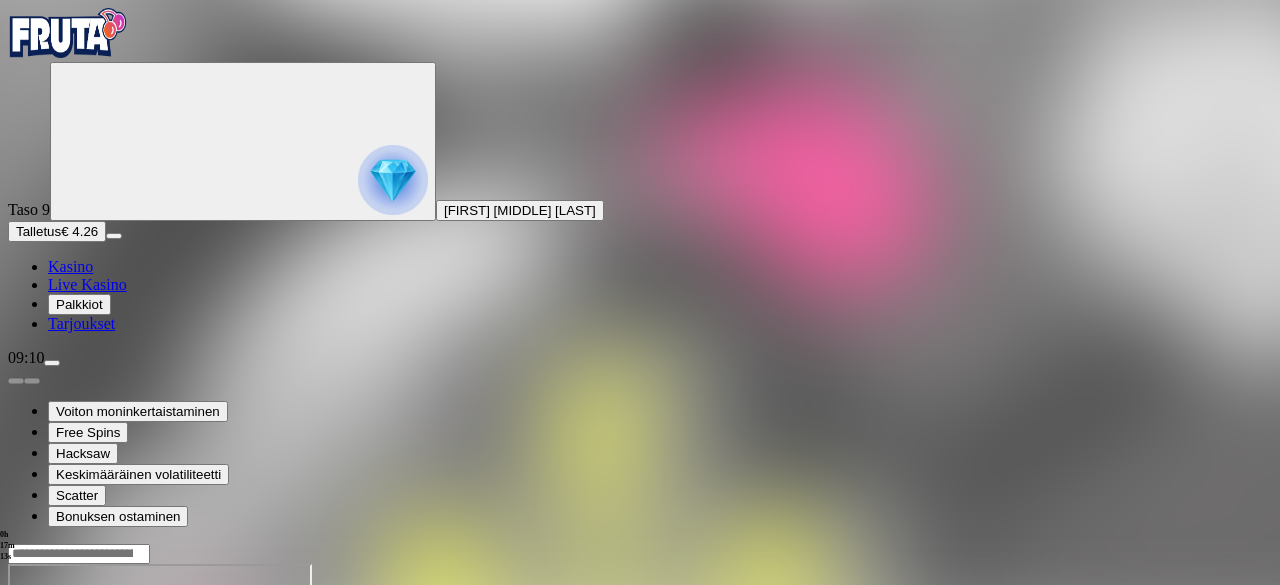 click at bounding box center (48, 736) 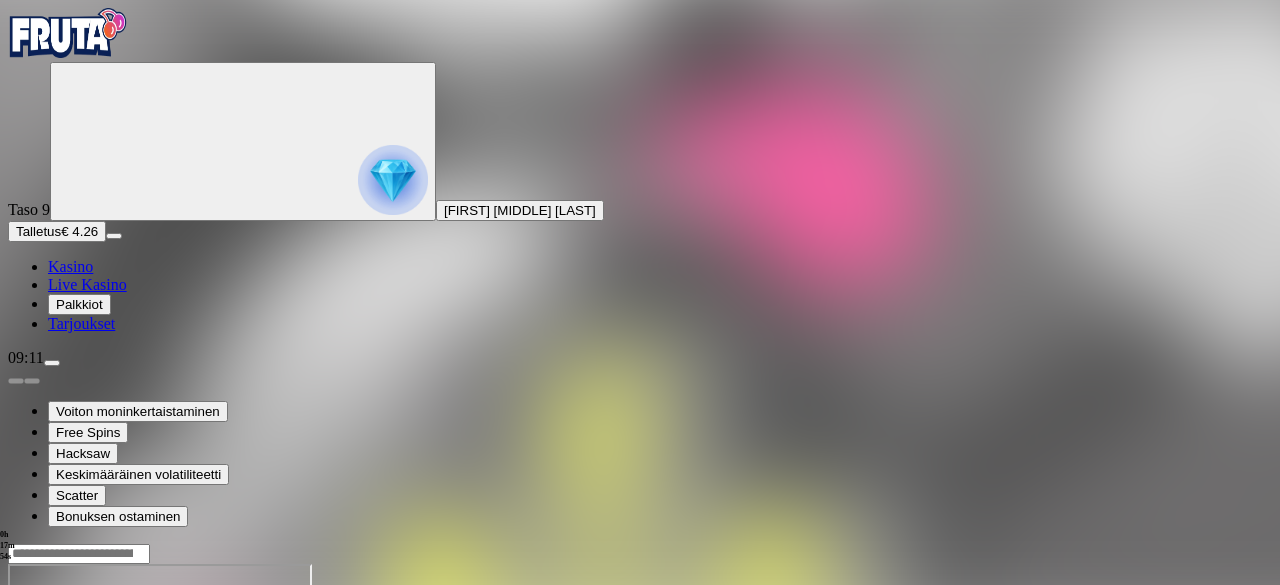 click at bounding box center (16, 736) 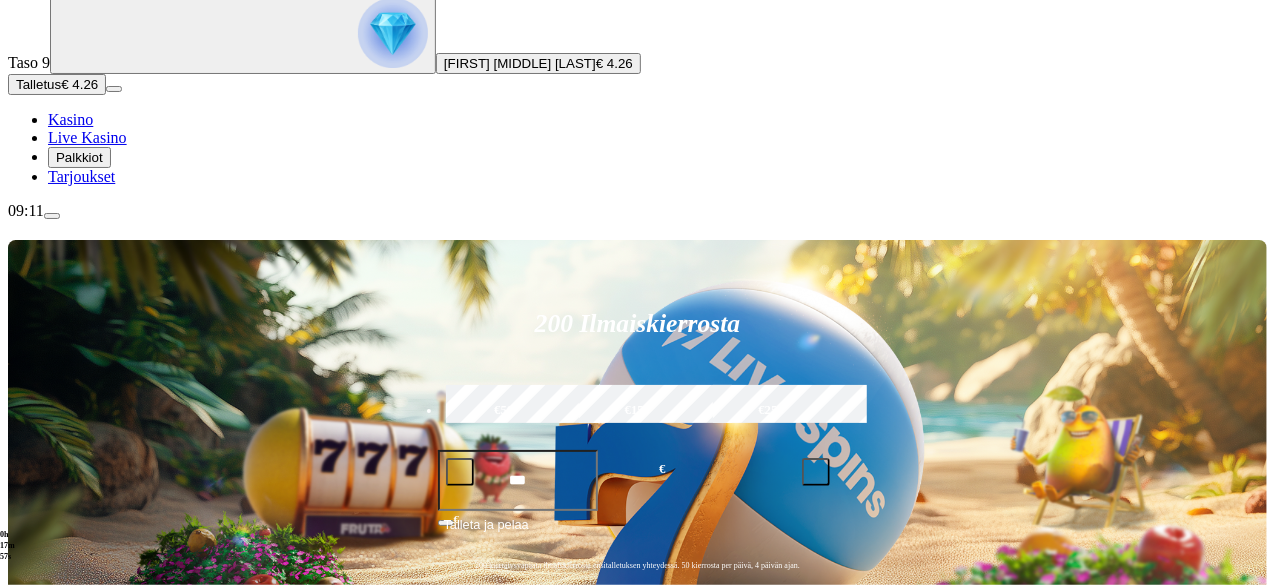 scroll, scrollTop: 148, scrollLeft: 0, axis: vertical 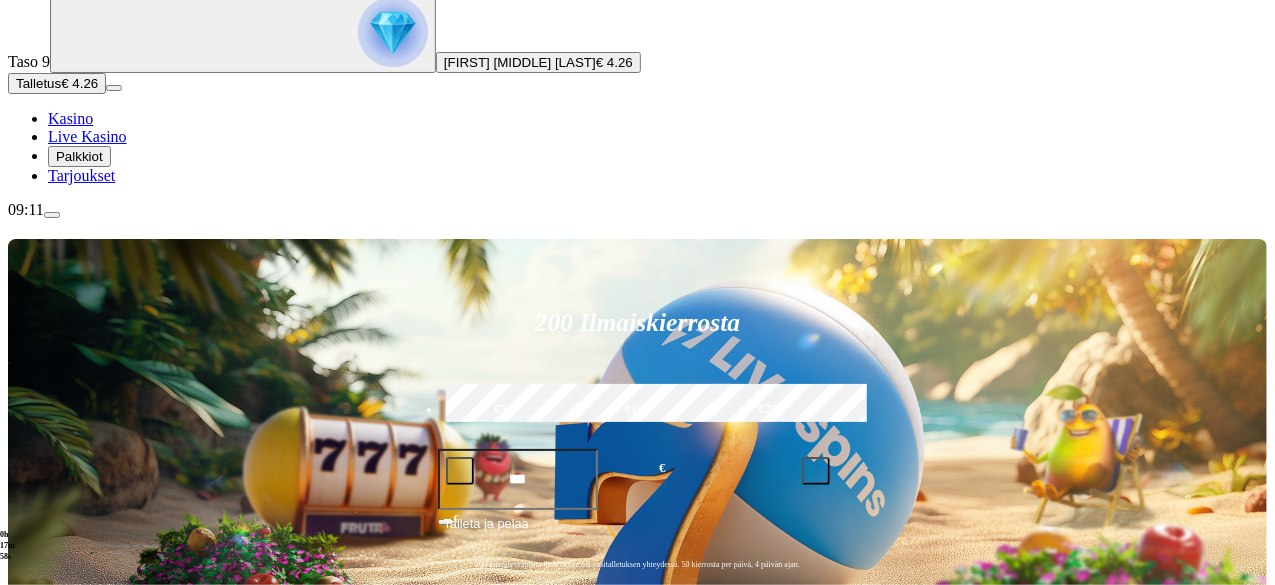 click on "Pelaa nyt" at bounding box center [77, 968] 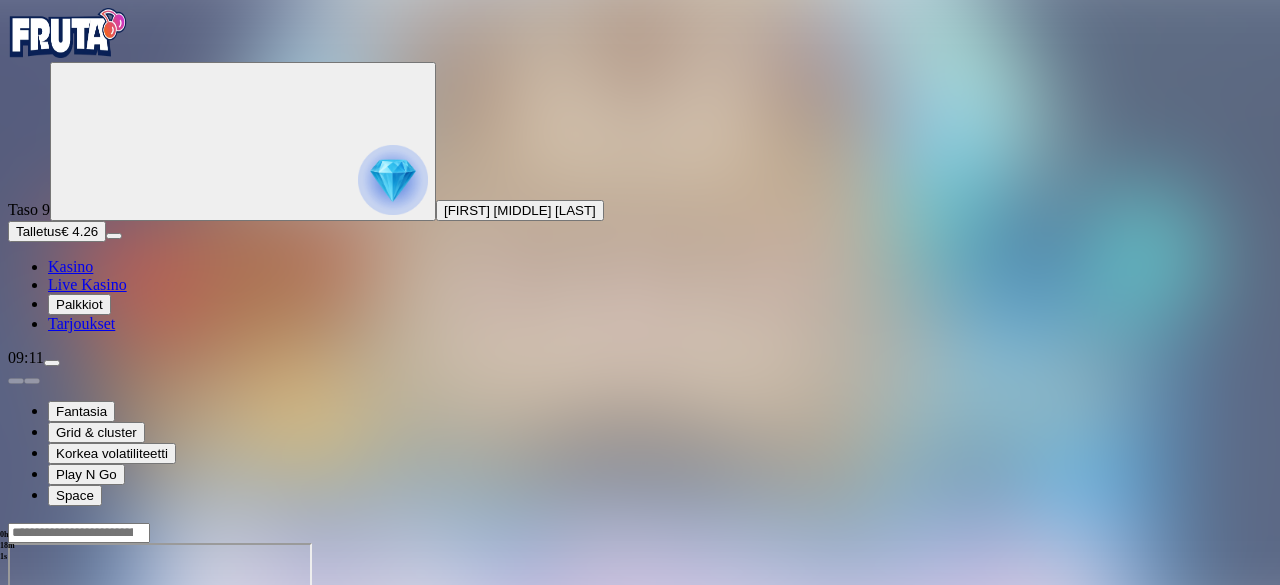 click at bounding box center [48, 715] 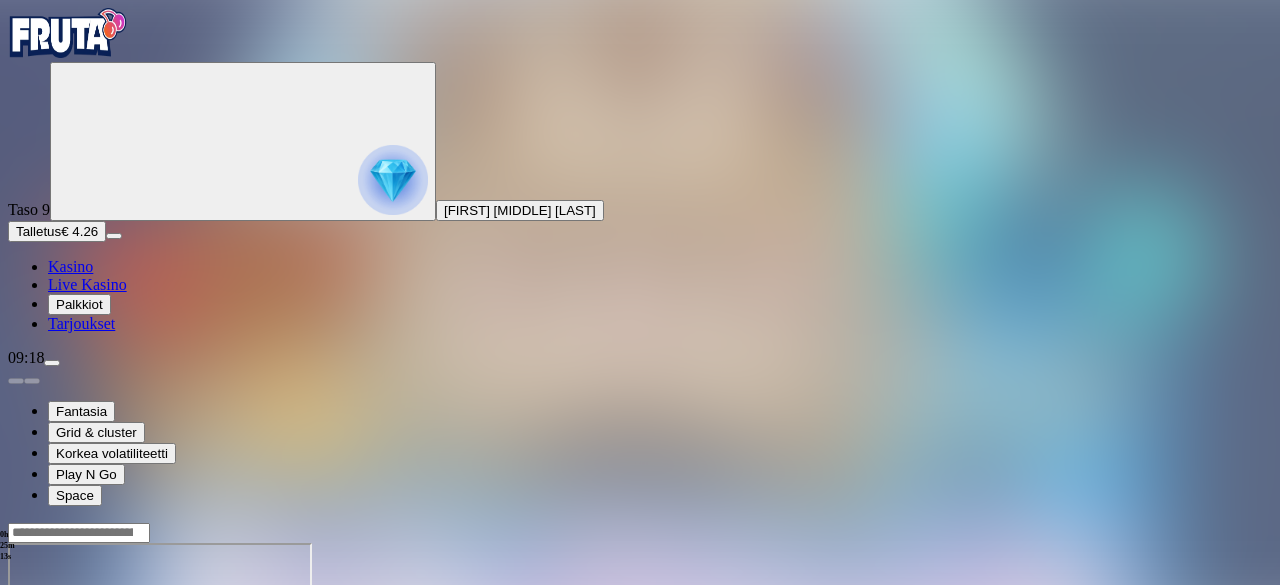 click at bounding box center (48, 715) 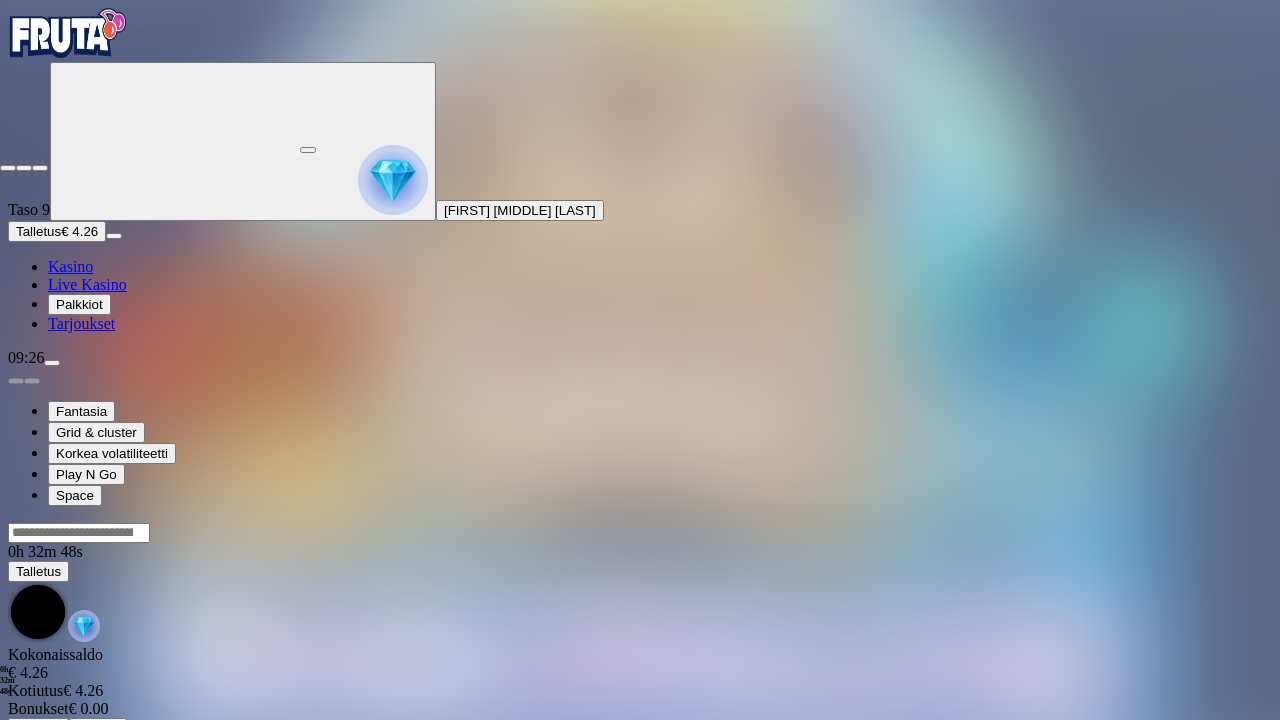 click at bounding box center [8, 168] 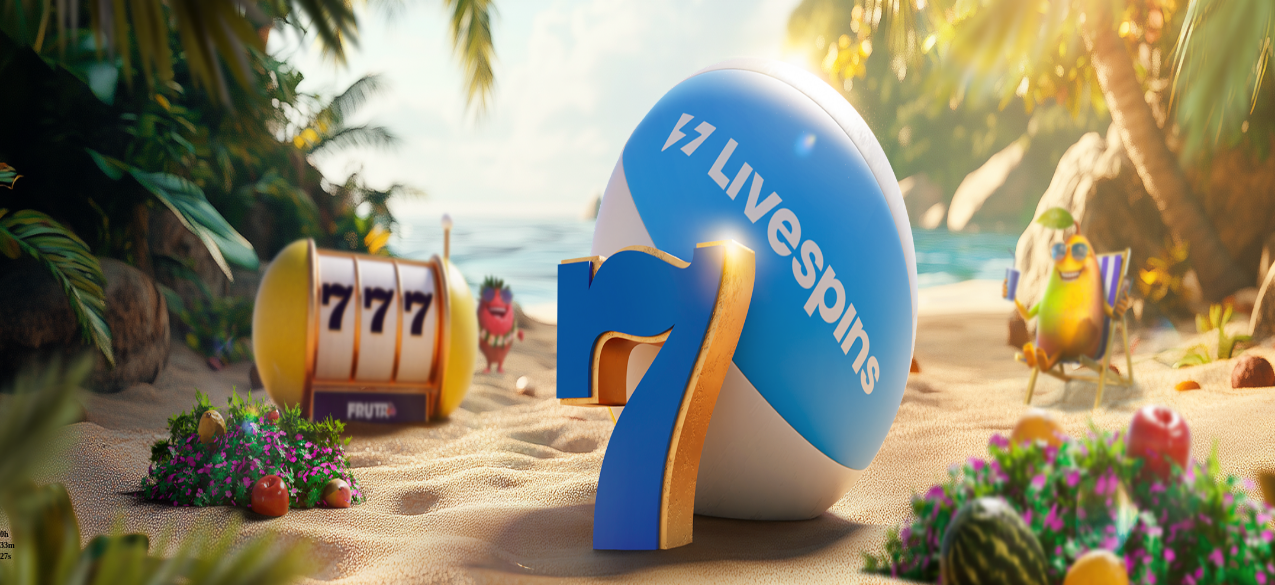 scroll, scrollTop: 0, scrollLeft: 0, axis: both 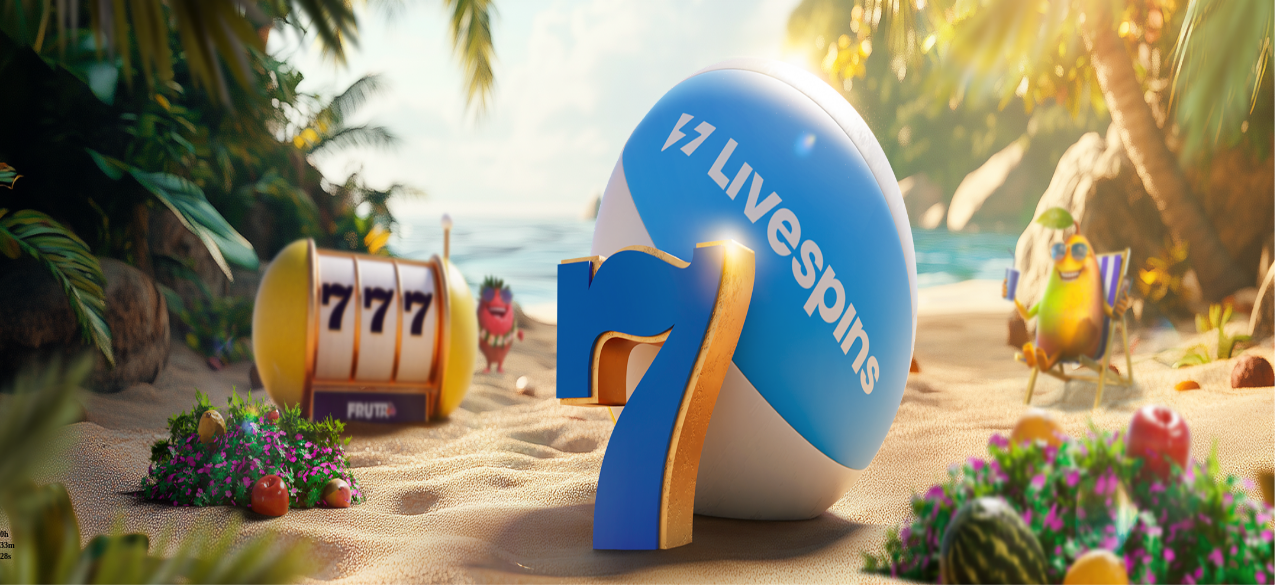 click at bounding box center (52, 363) 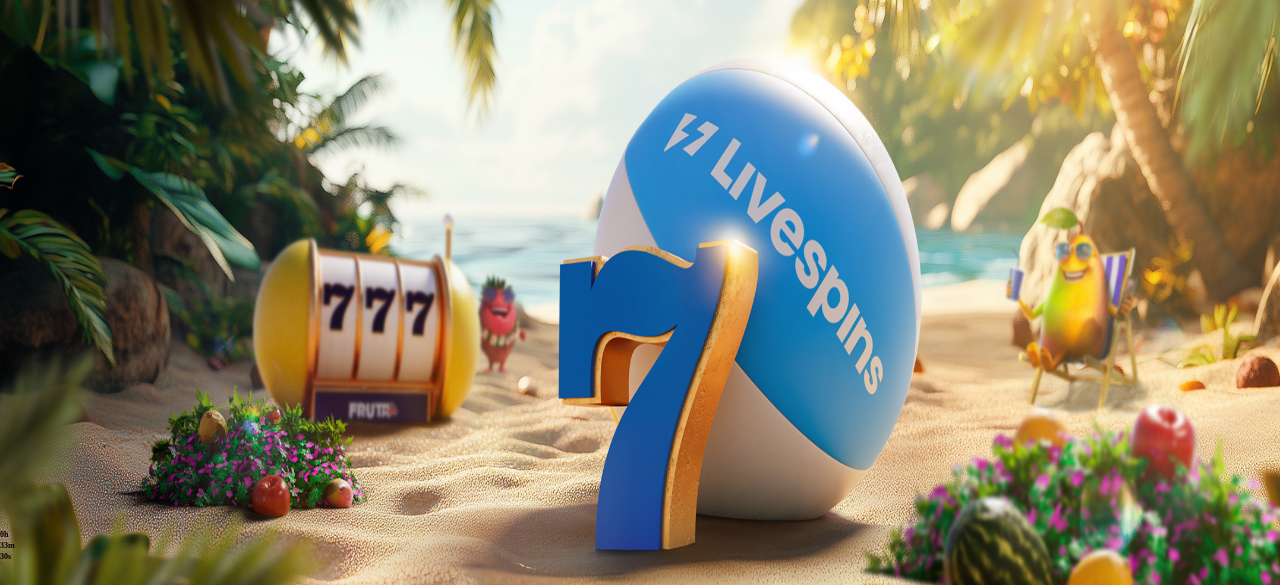 click on "Kotiutus" at bounding box center [40, 612] 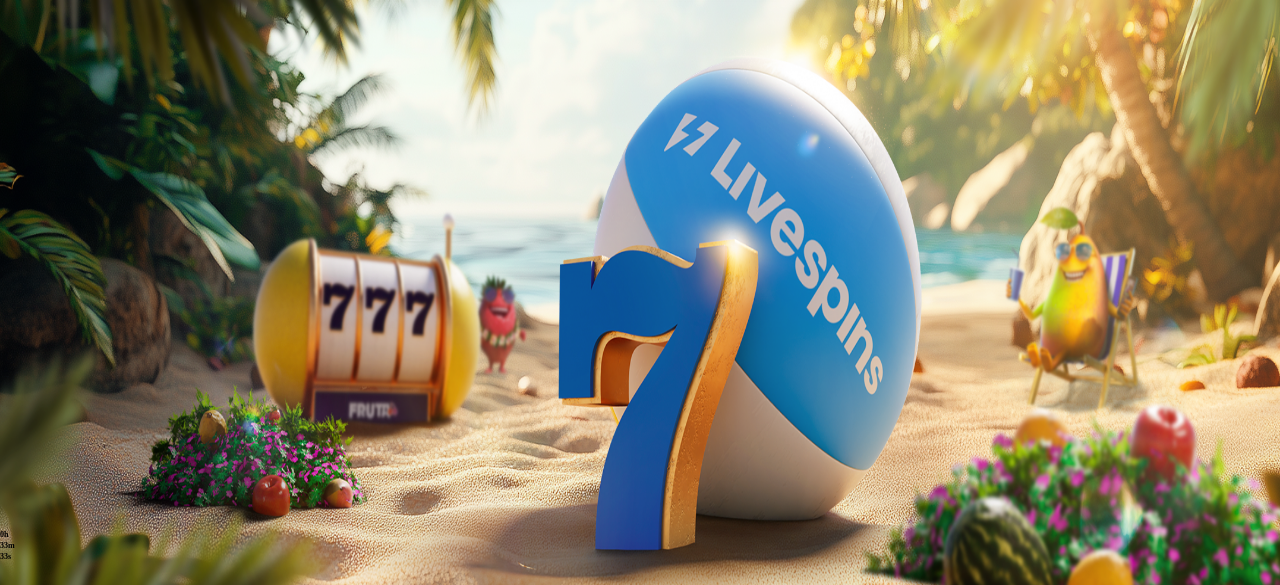 click at bounding box center [79, 481] 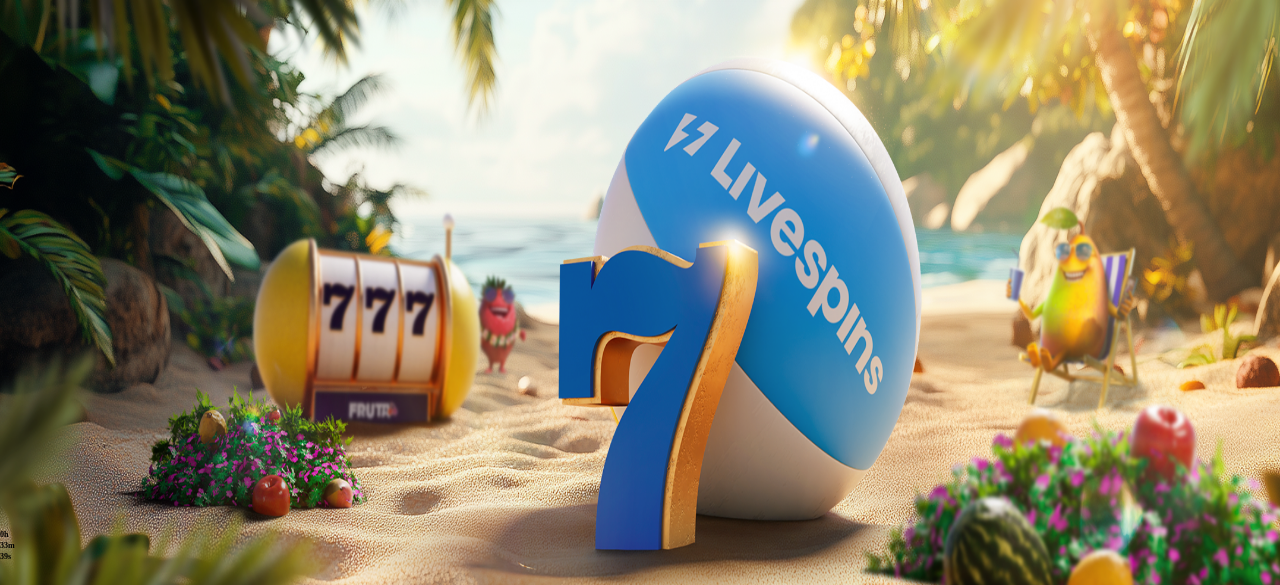 type on "**" 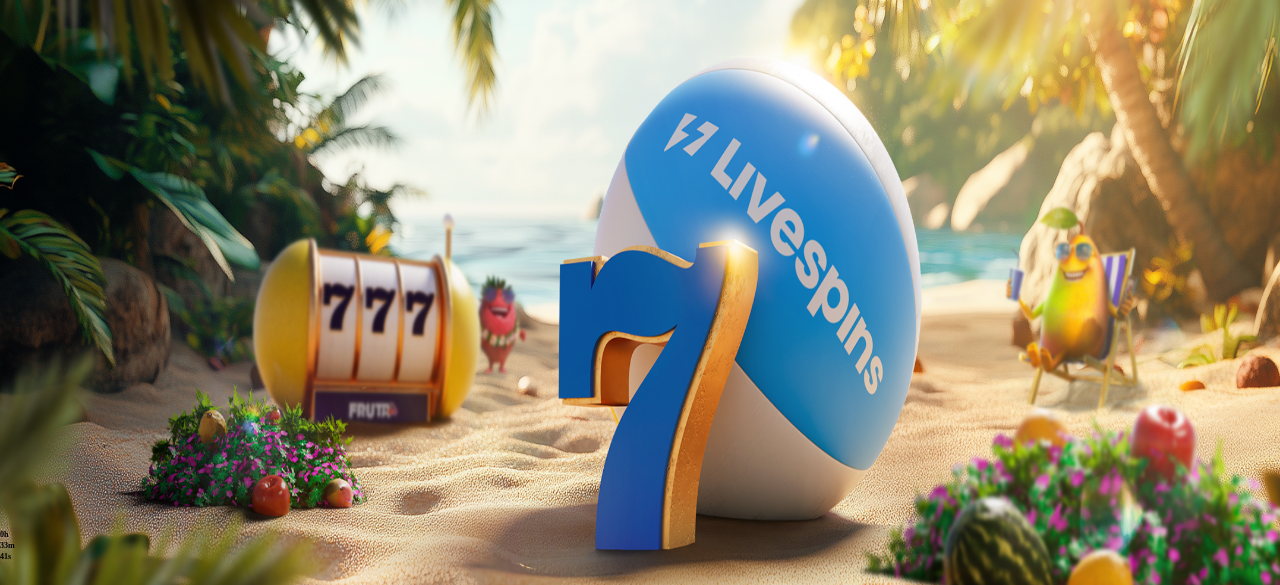 click at bounding box center (16, 381) 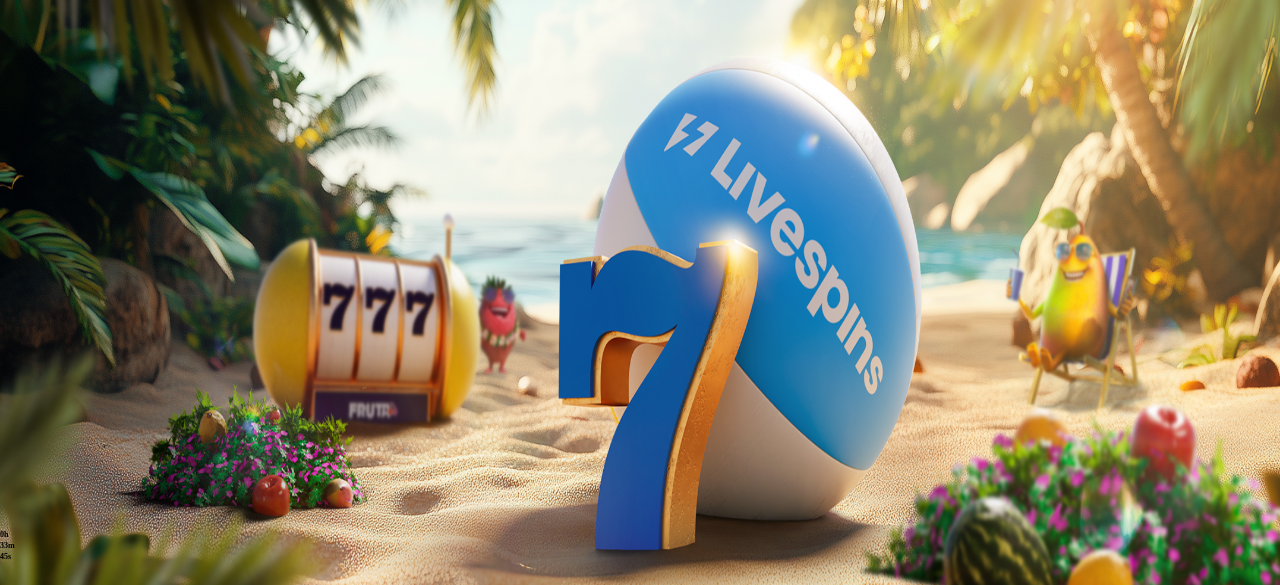 click at bounding box center [16, 419] 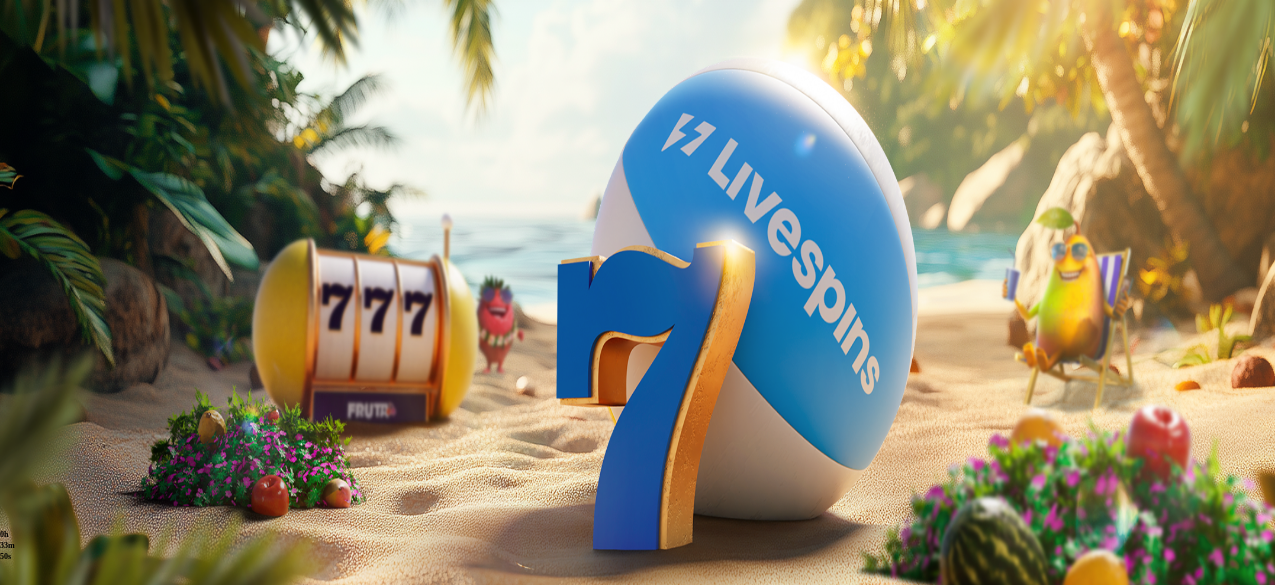 scroll, scrollTop: 0, scrollLeft: 0, axis: both 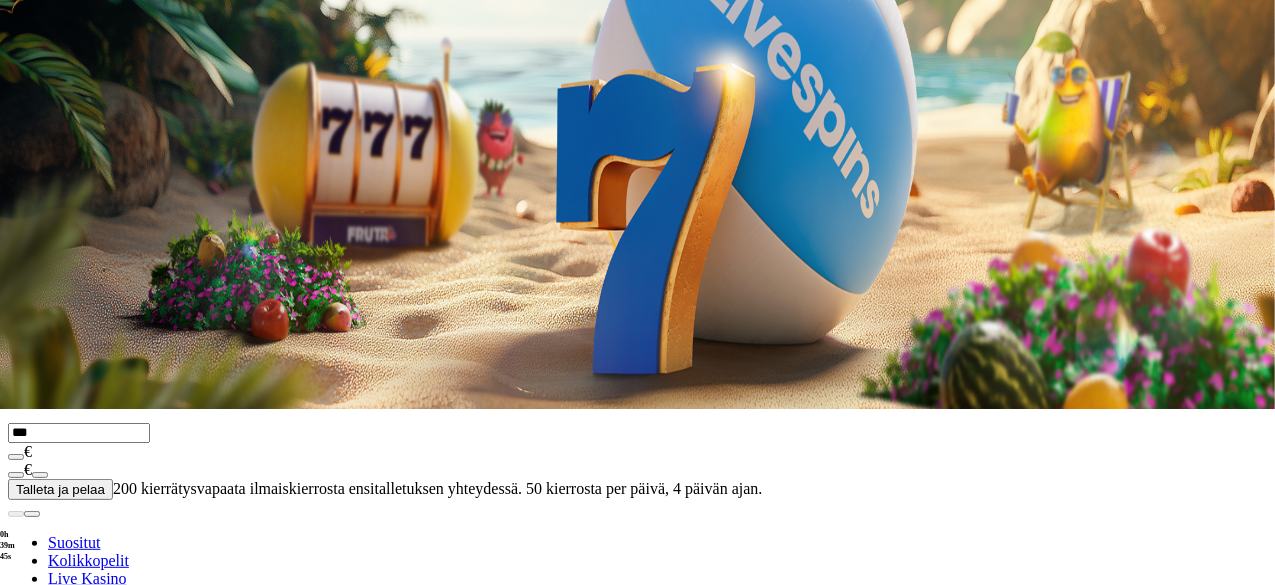 click at bounding box center (79, 669) 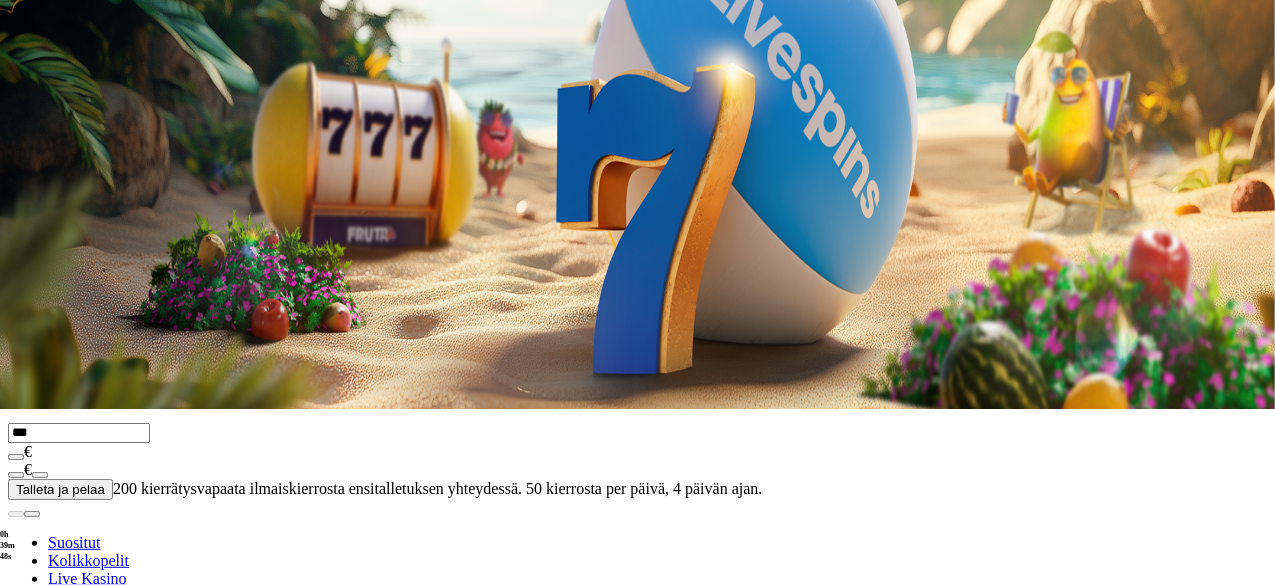 type on "***" 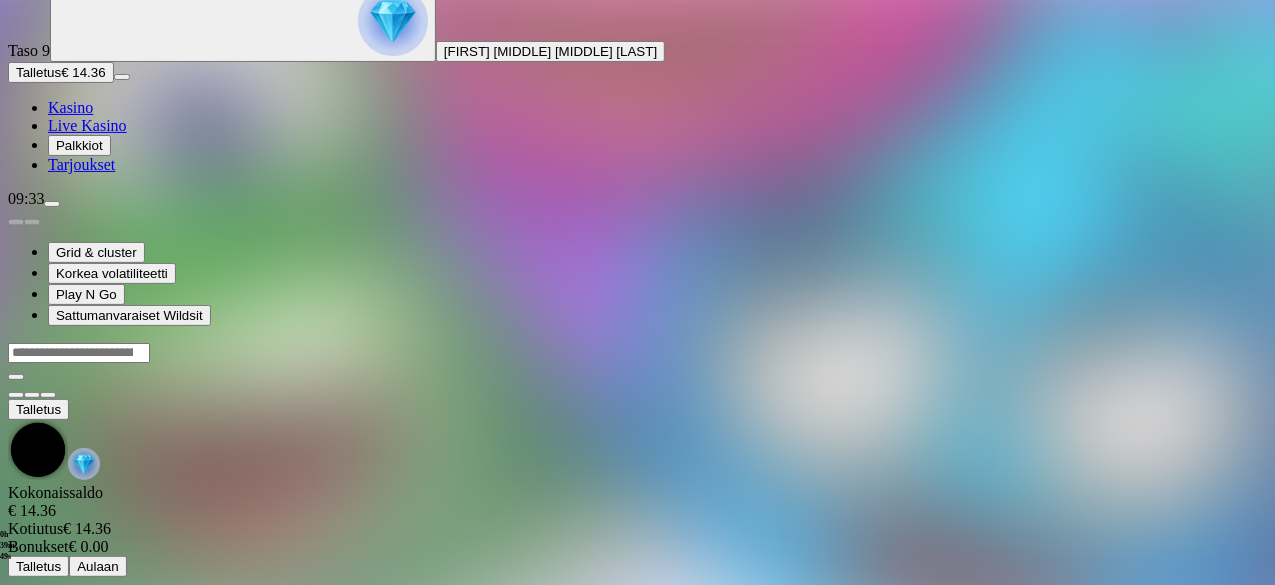 scroll, scrollTop: 0, scrollLeft: 0, axis: both 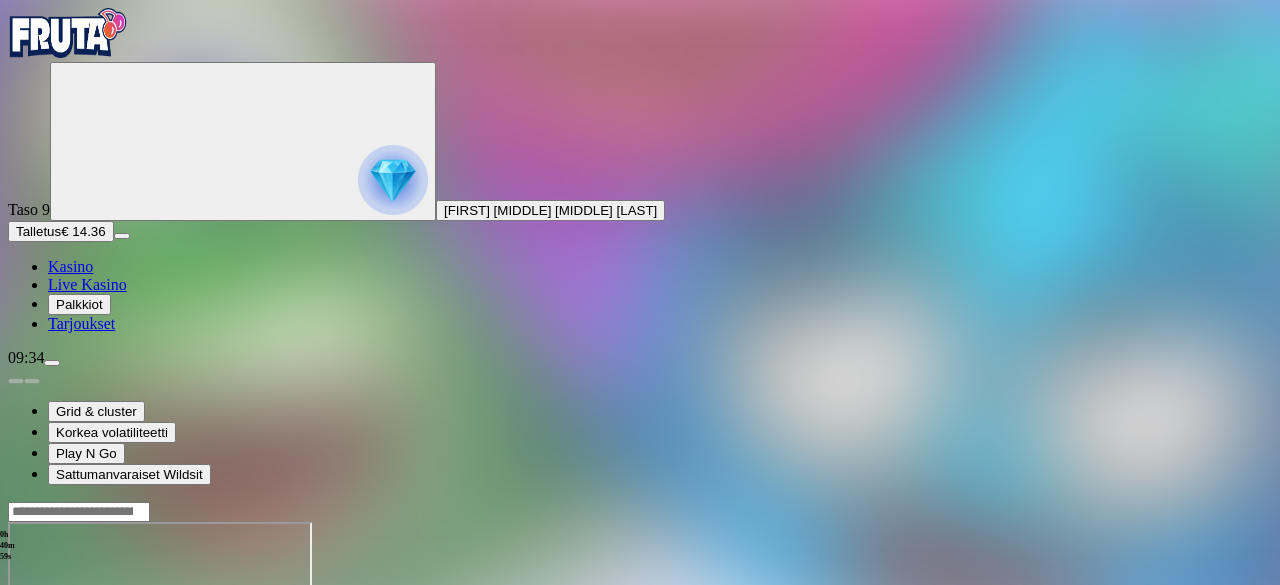 click at bounding box center [48, 694] 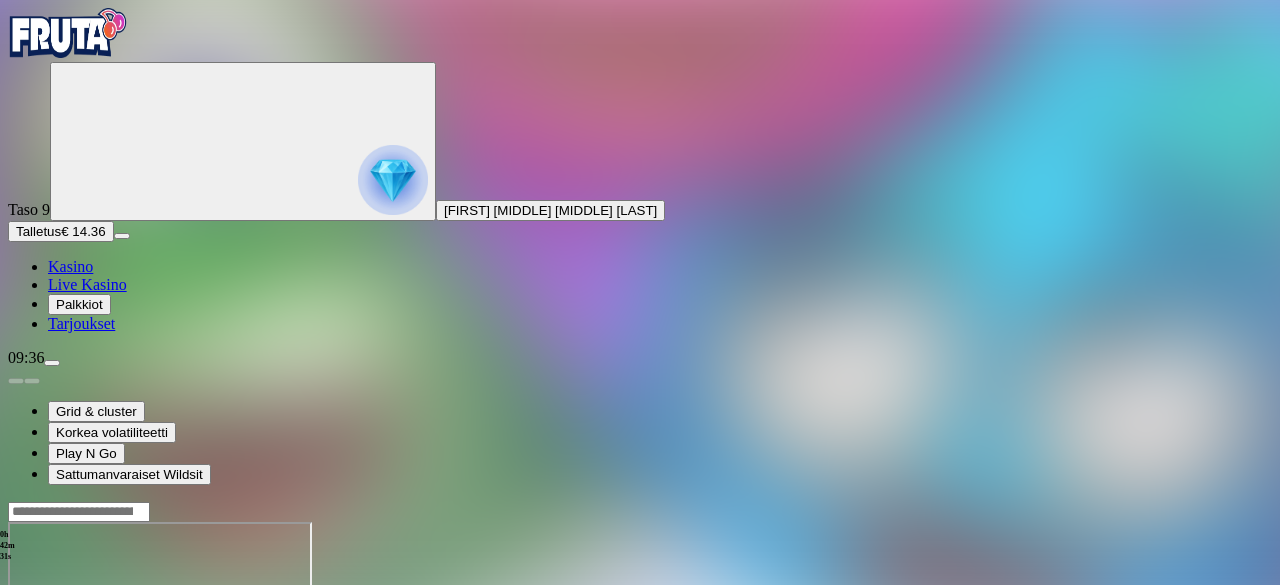 click at bounding box center [16, 694] 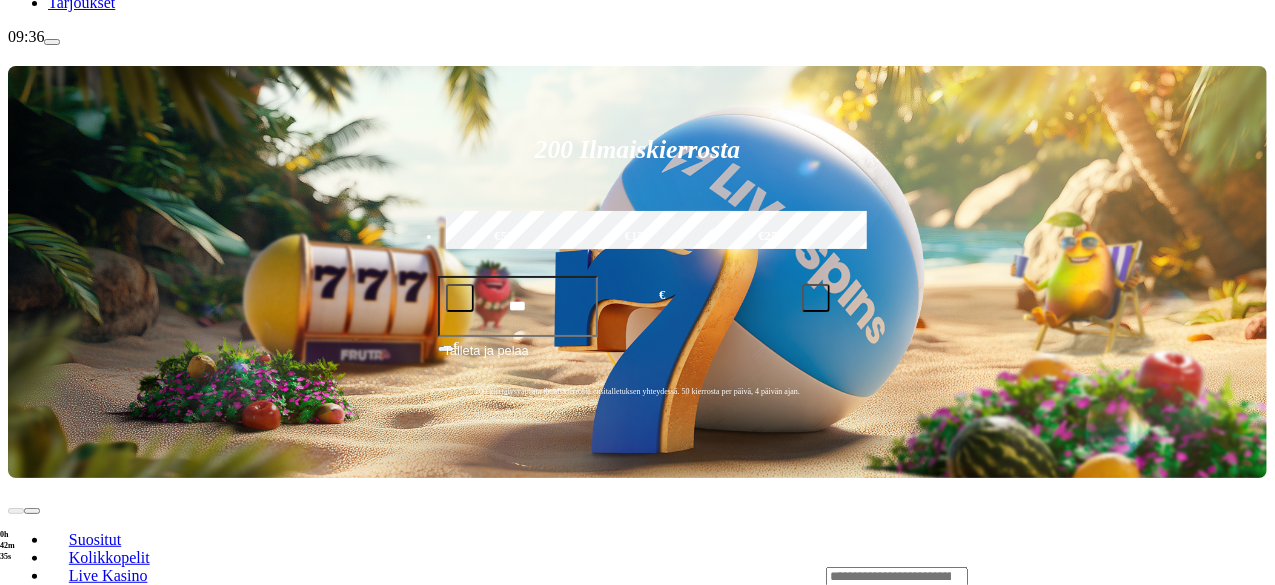 scroll, scrollTop: 506, scrollLeft: 0, axis: vertical 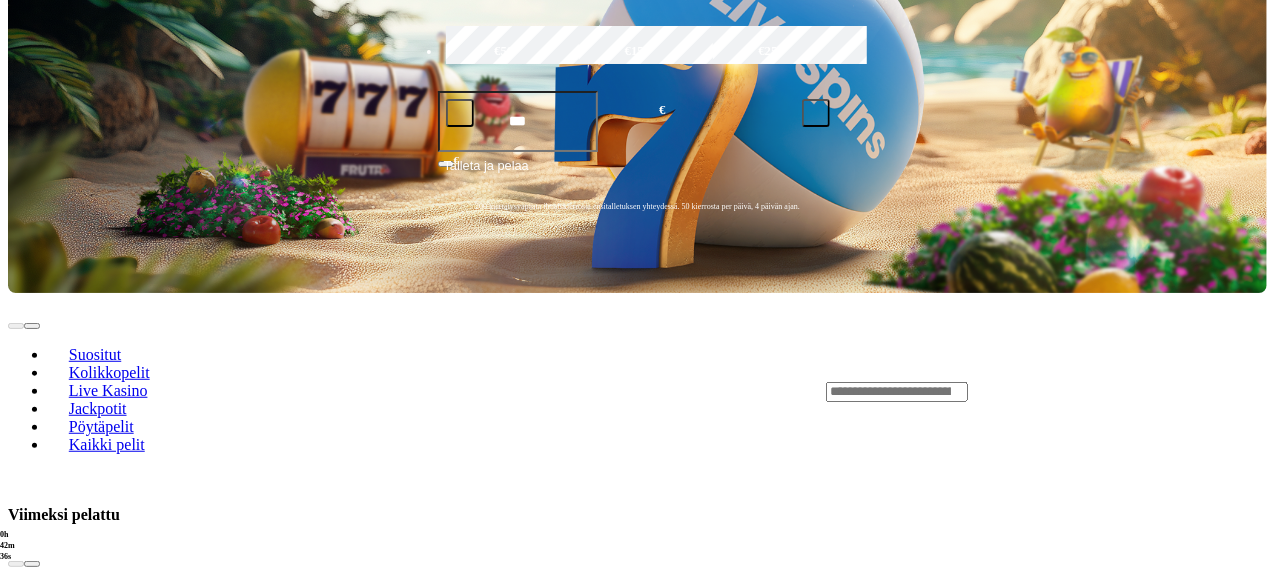 click on "Pelaa nyt" at bounding box center (77, 610) 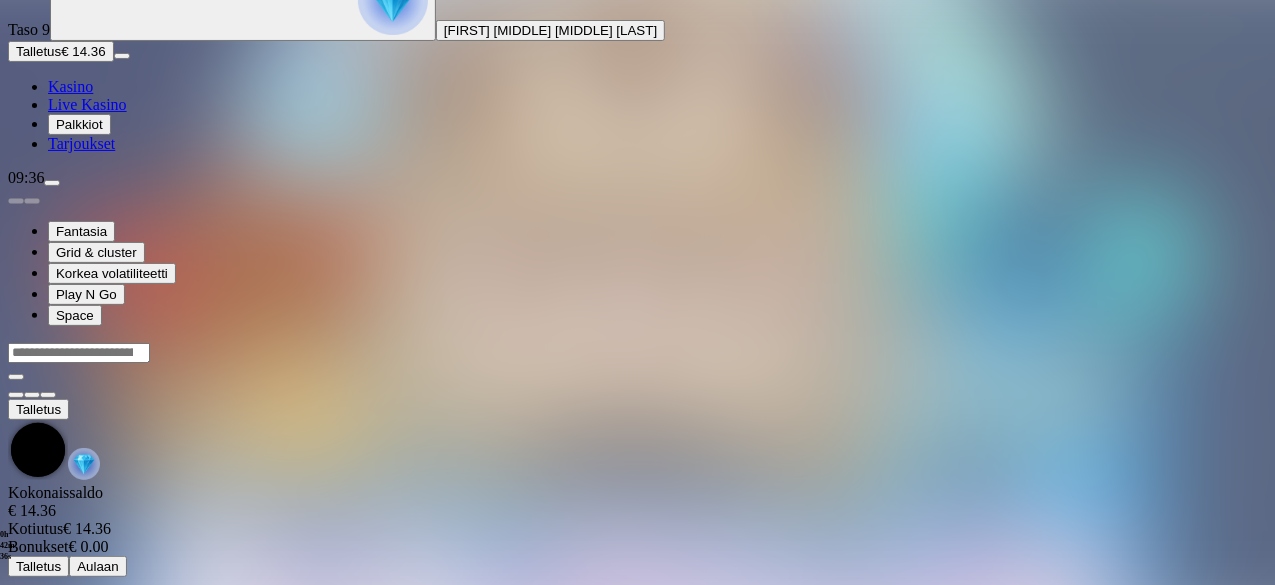 scroll, scrollTop: 0, scrollLeft: 0, axis: both 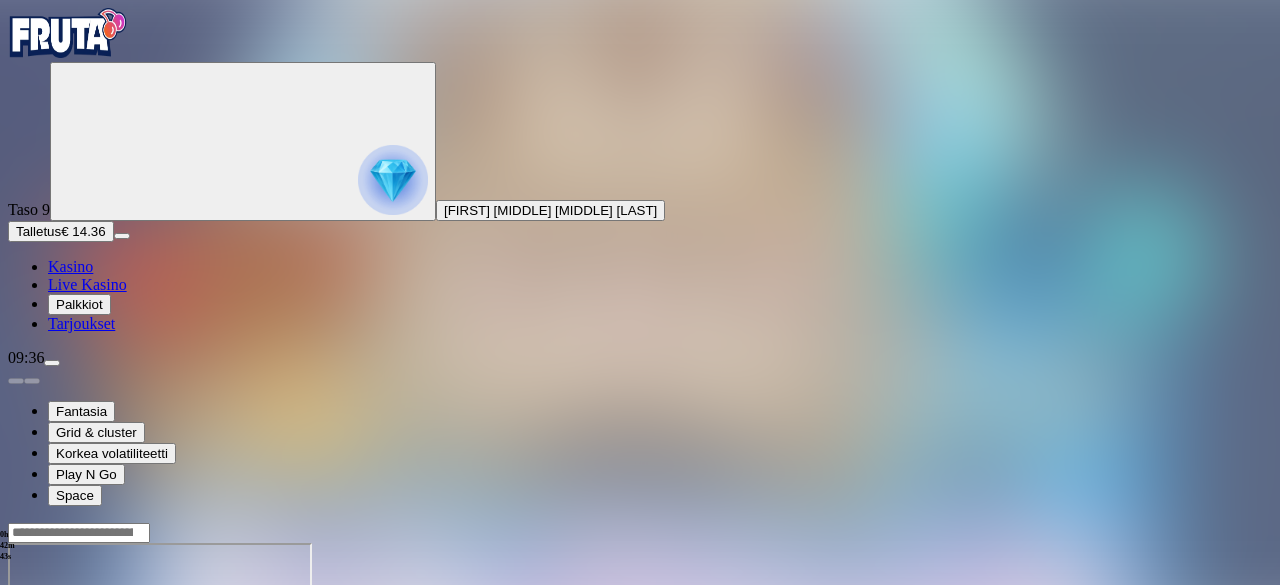 click at bounding box center (16, 715) 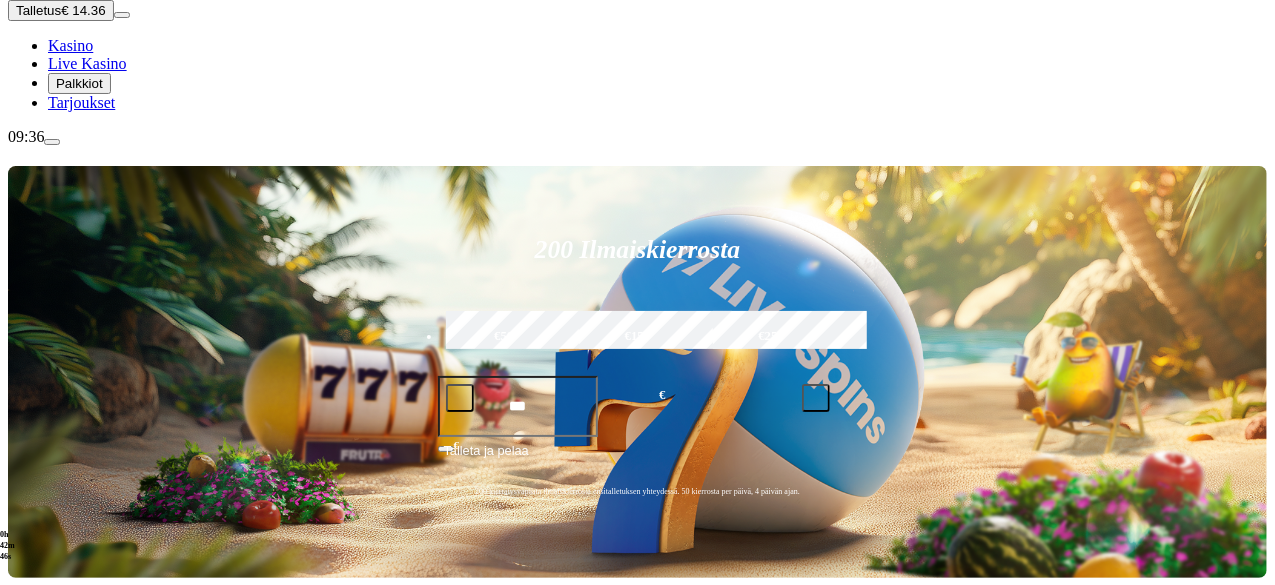 scroll, scrollTop: 264, scrollLeft: 0, axis: vertical 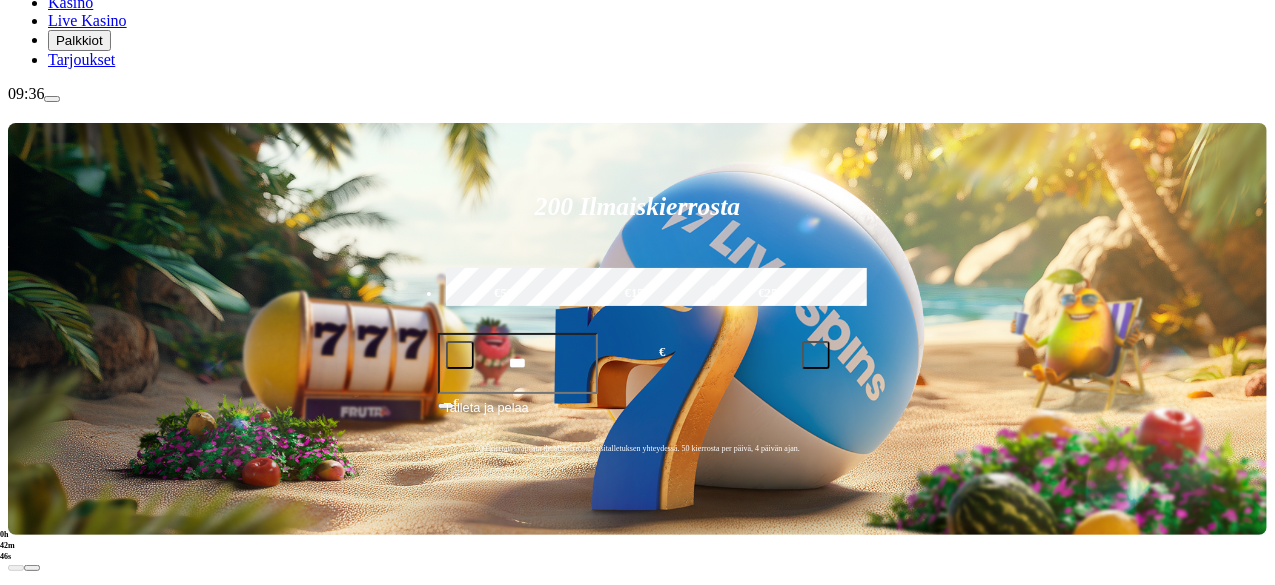 click on "Pelaa nyt" at bounding box center (77, 1042) 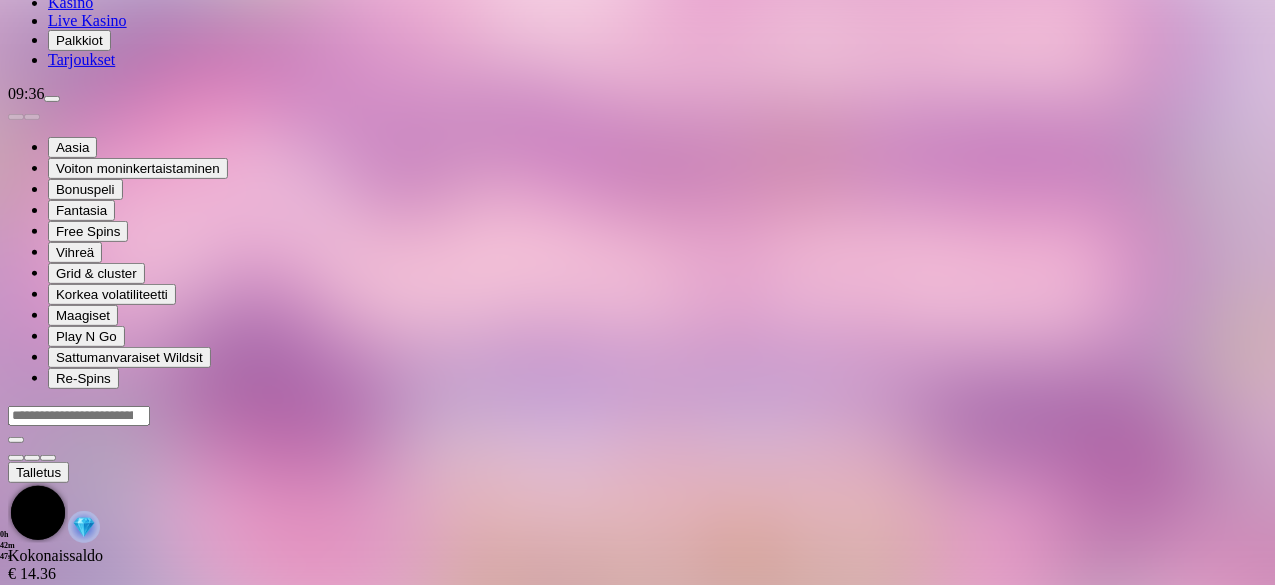 scroll, scrollTop: 0, scrollLeft: 0, axis: both 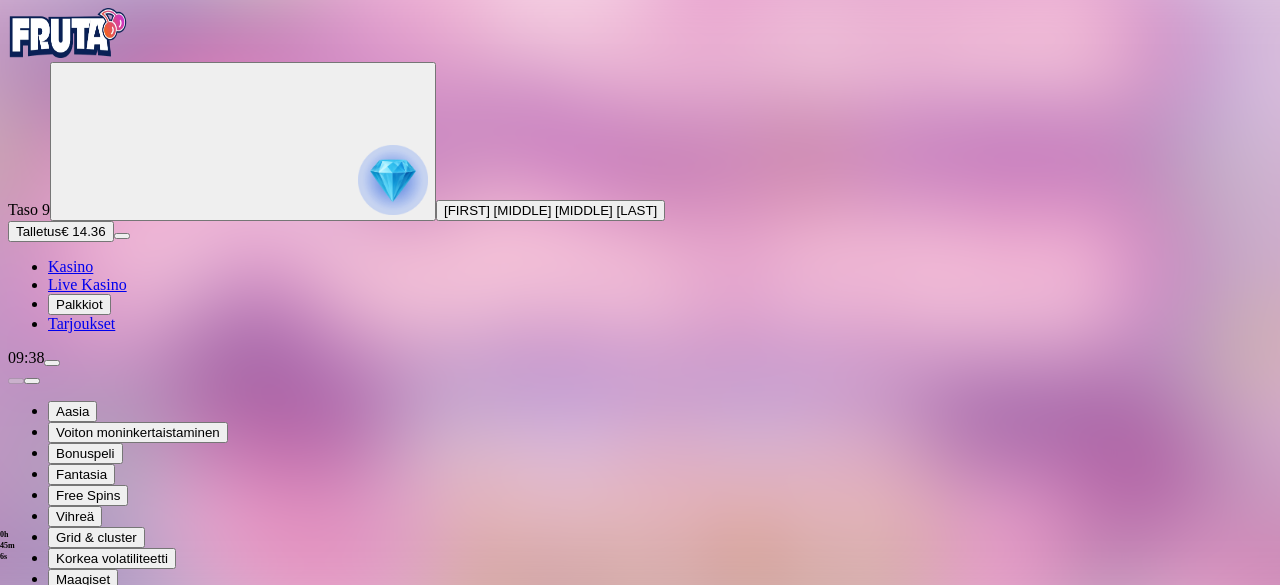 click at bounding box center [48, 862] 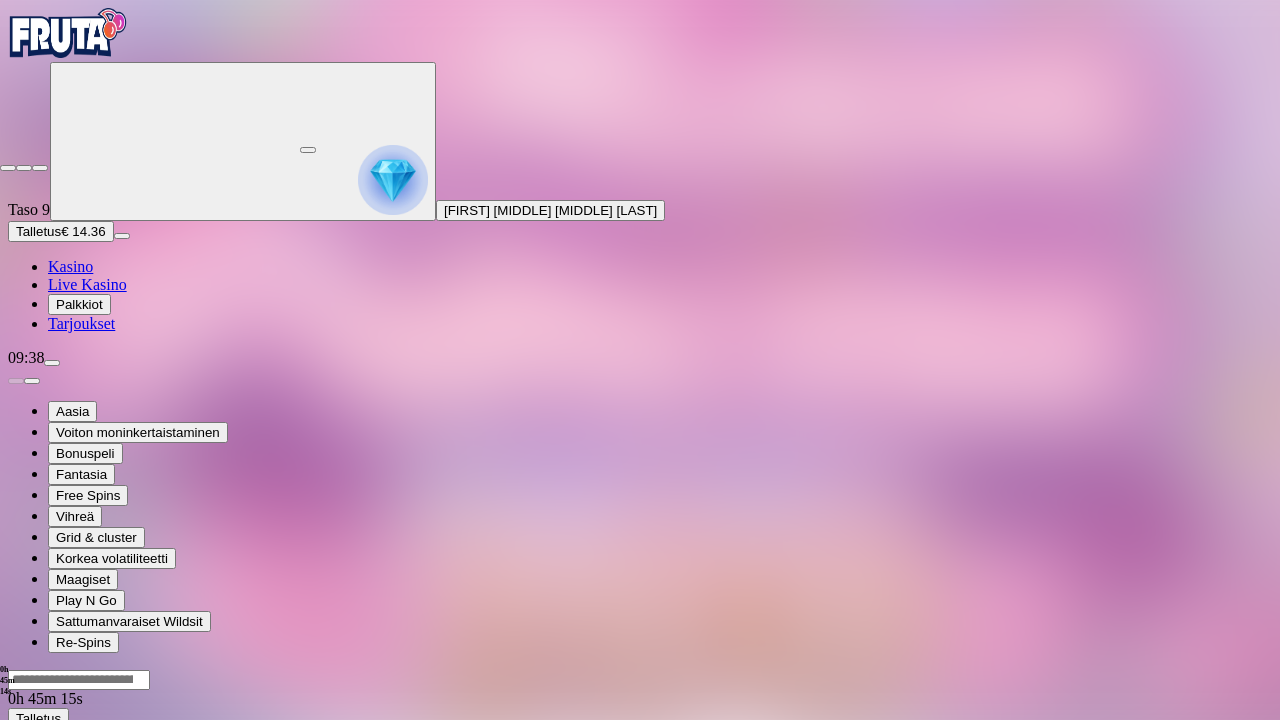 click at bounding box center [8, 168] 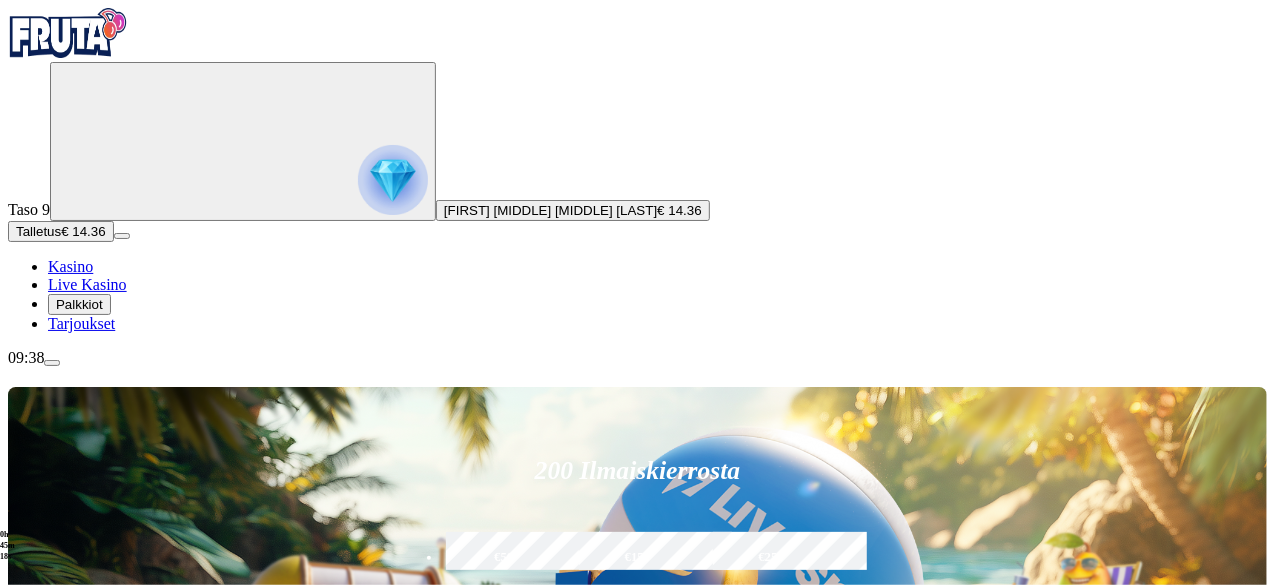 click on "Pelaa nyt" at bounding box center (77, 1306) 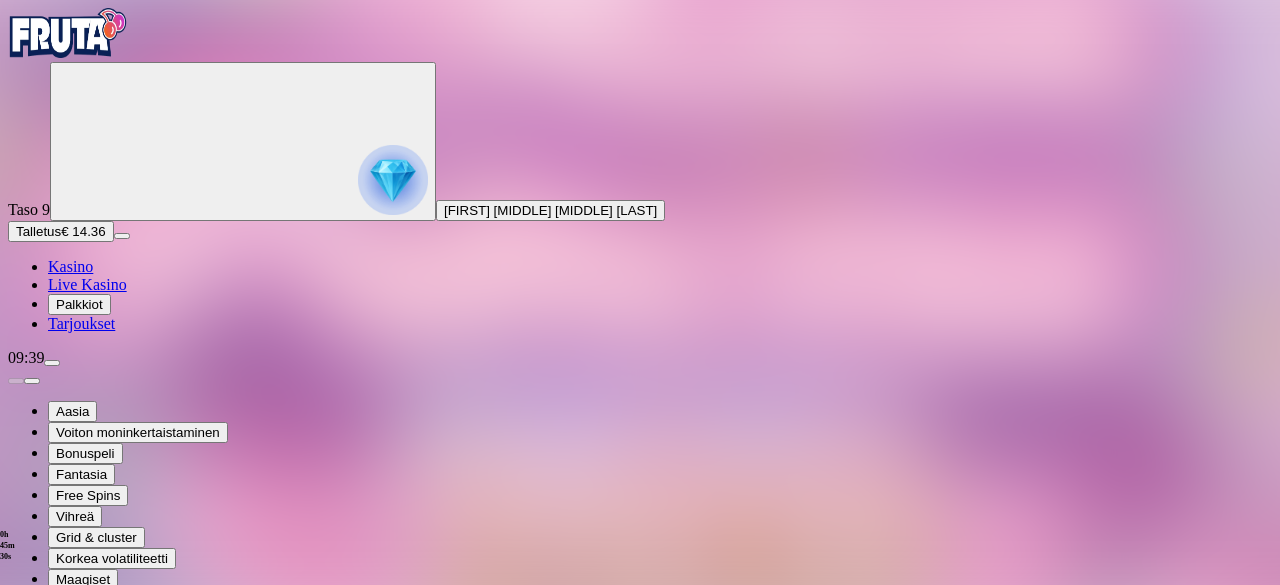 click at bounding box center (48, 862) 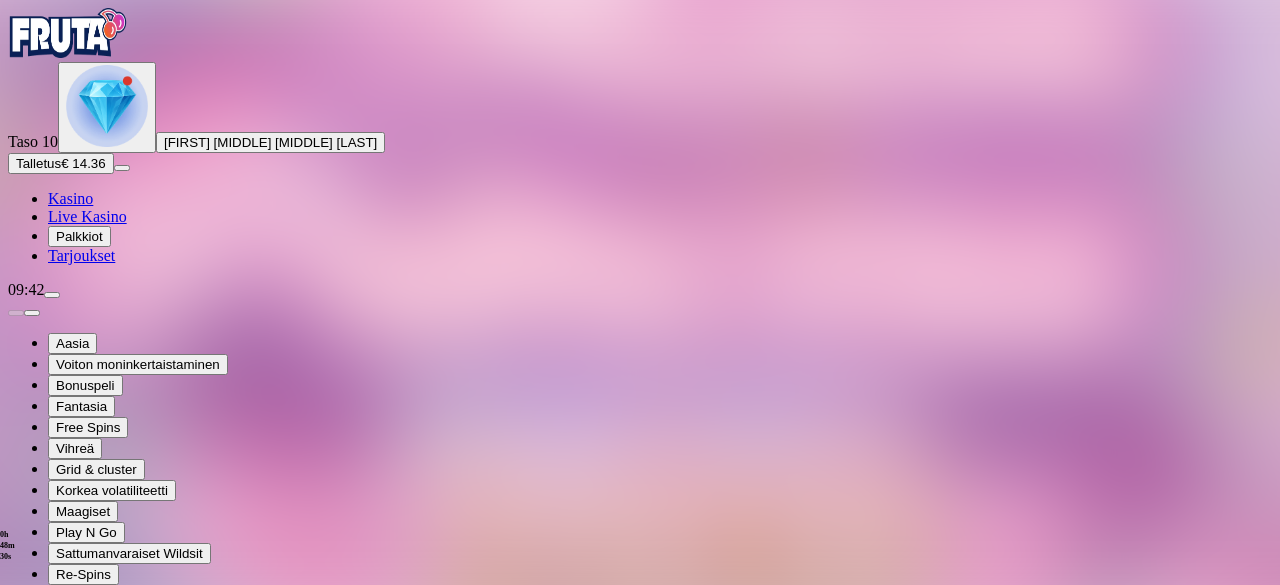 click at bounding box center [107, 106] 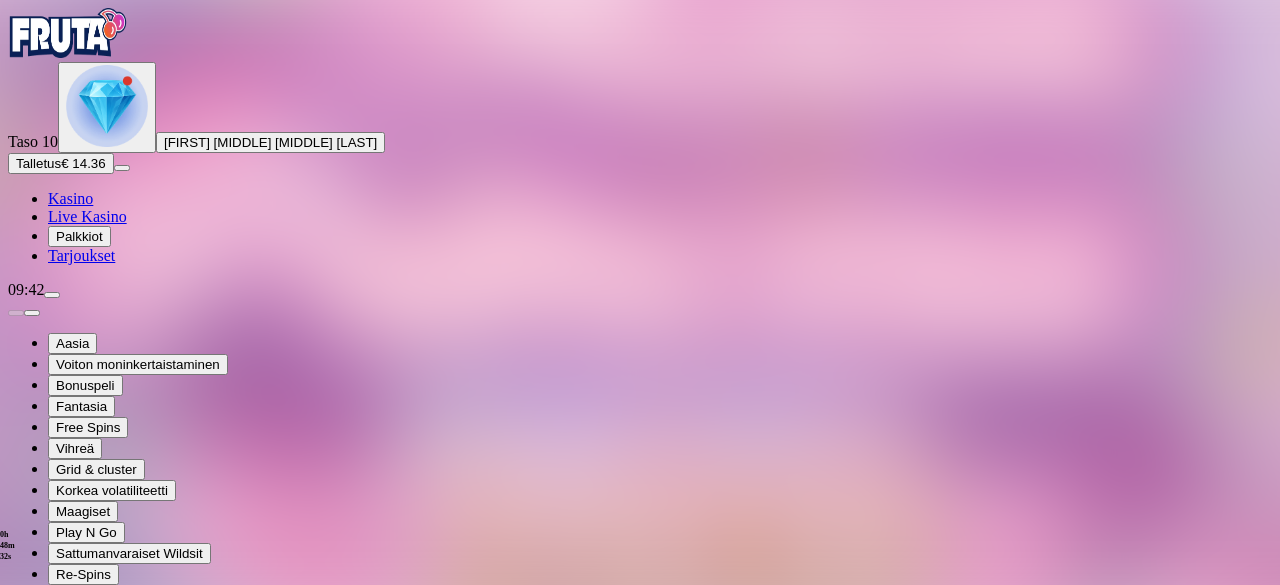 click at bounding box center (112, 1495) 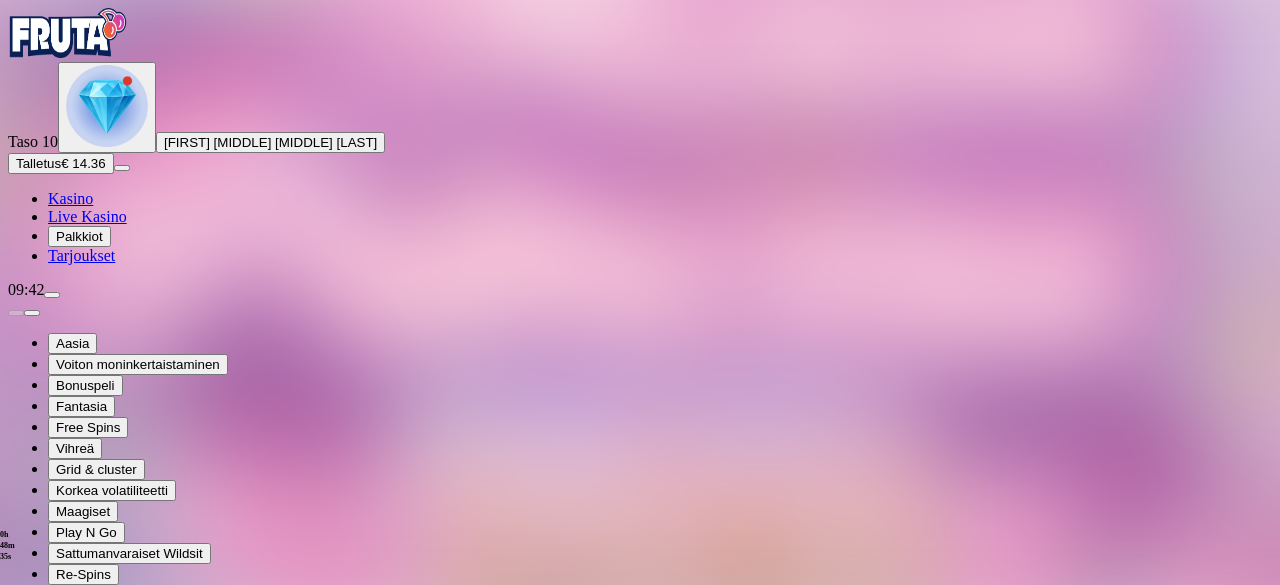 click on "Avaa palkinto" at bounding box center [640, 1687] 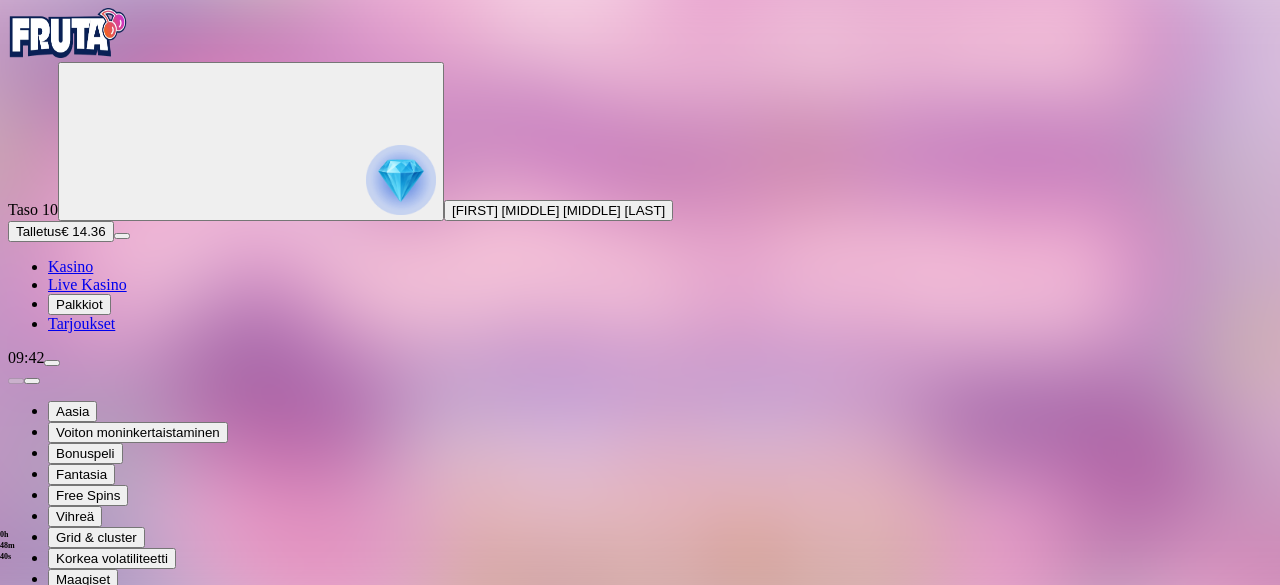 click at bounding box center (88, 1959) 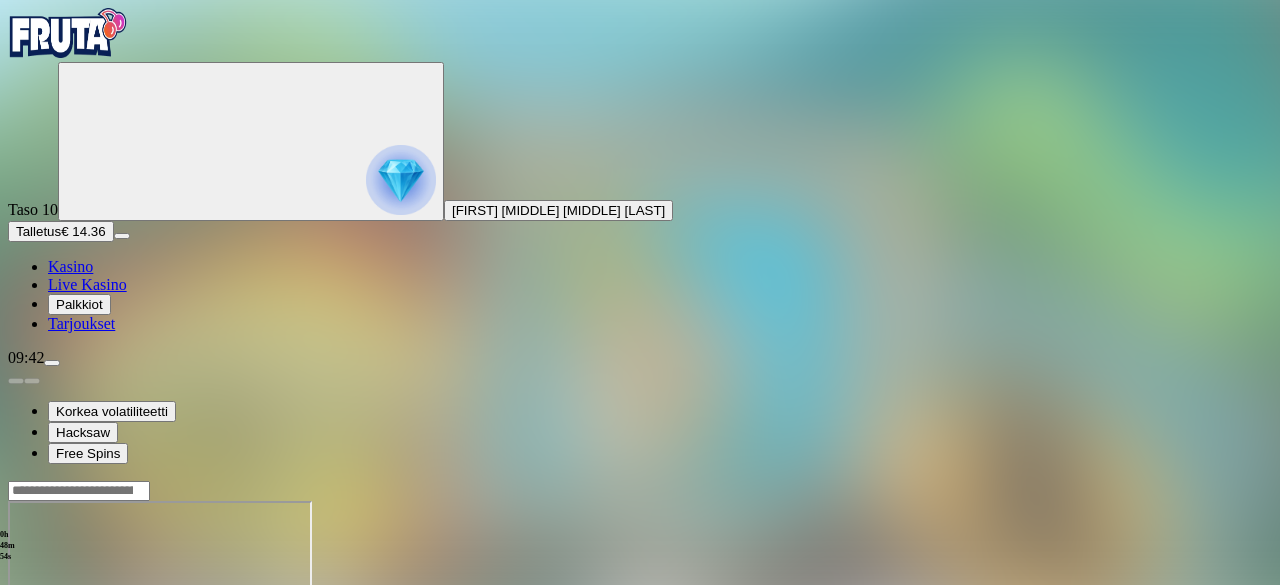 click at bounding box center [48, 673] 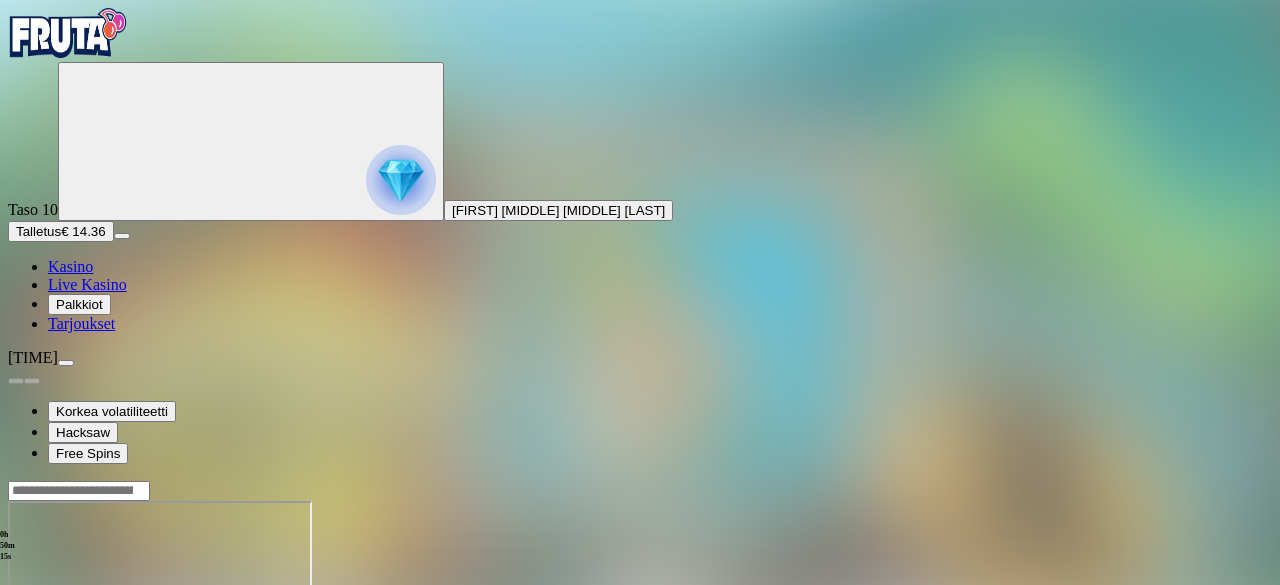 click at bounding box center [16, 673] 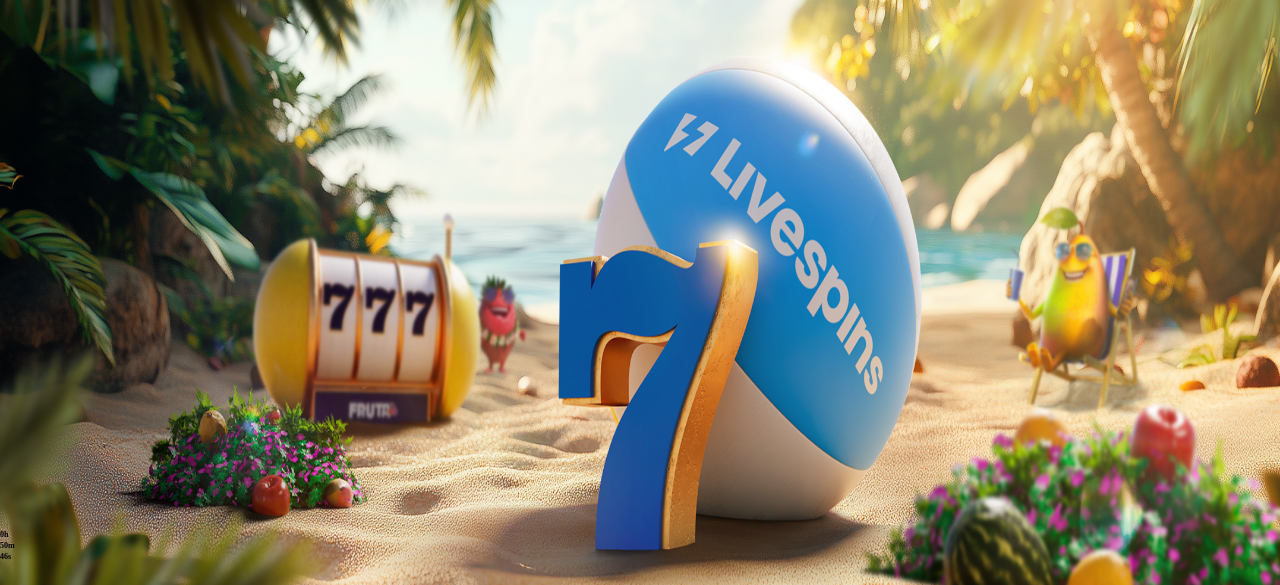 scroll, scrollTop: 0, scrollLeft: 0, axis: both 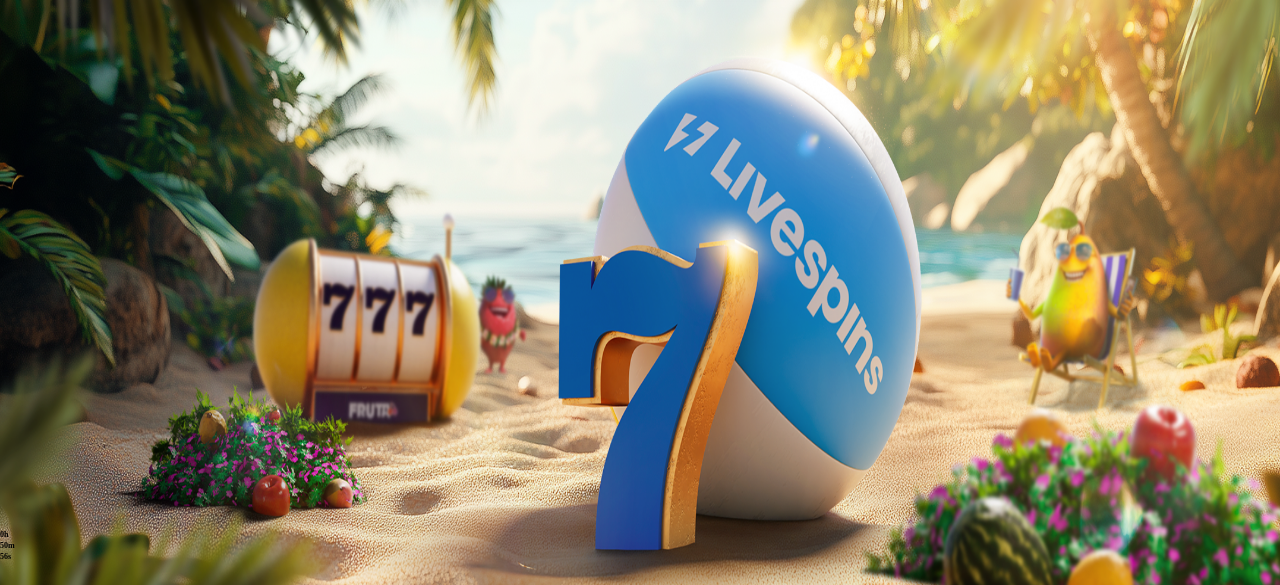 click at bounding box center (16, 419) 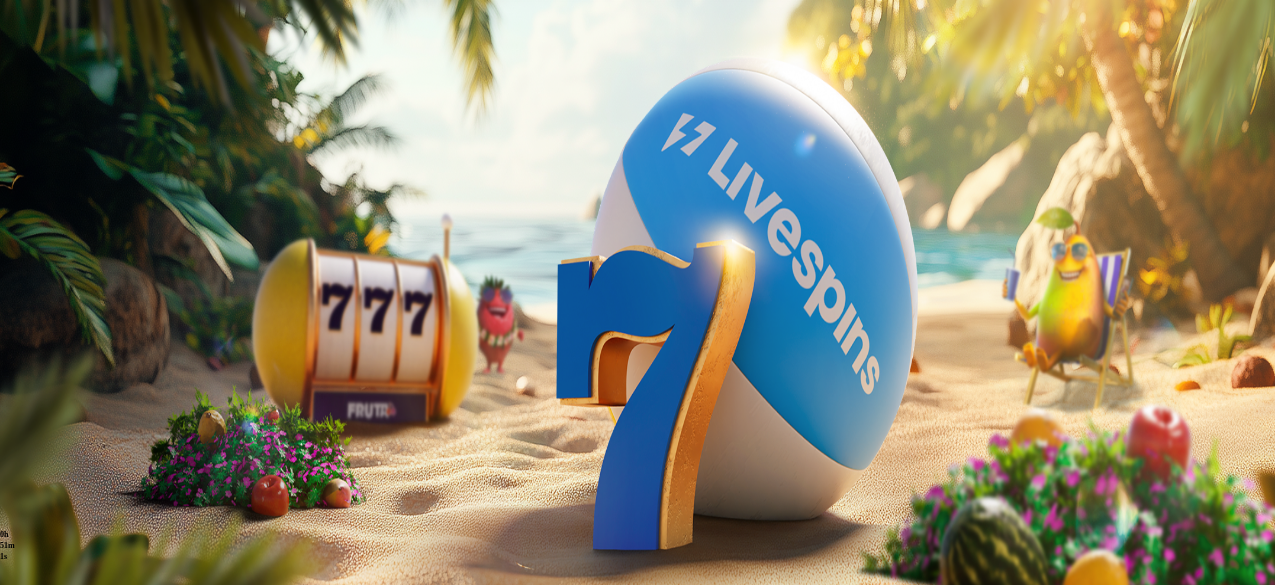 scroll, scrollTop: 0, scrollLeft: 0, axis: both 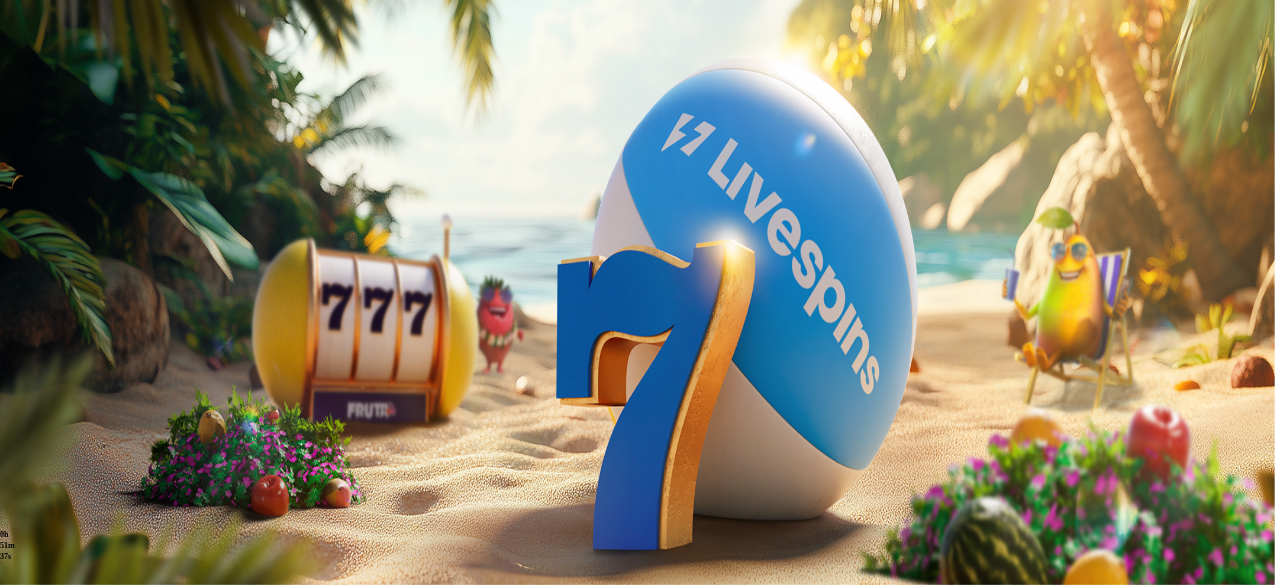 click at bounding box center (52, 363) 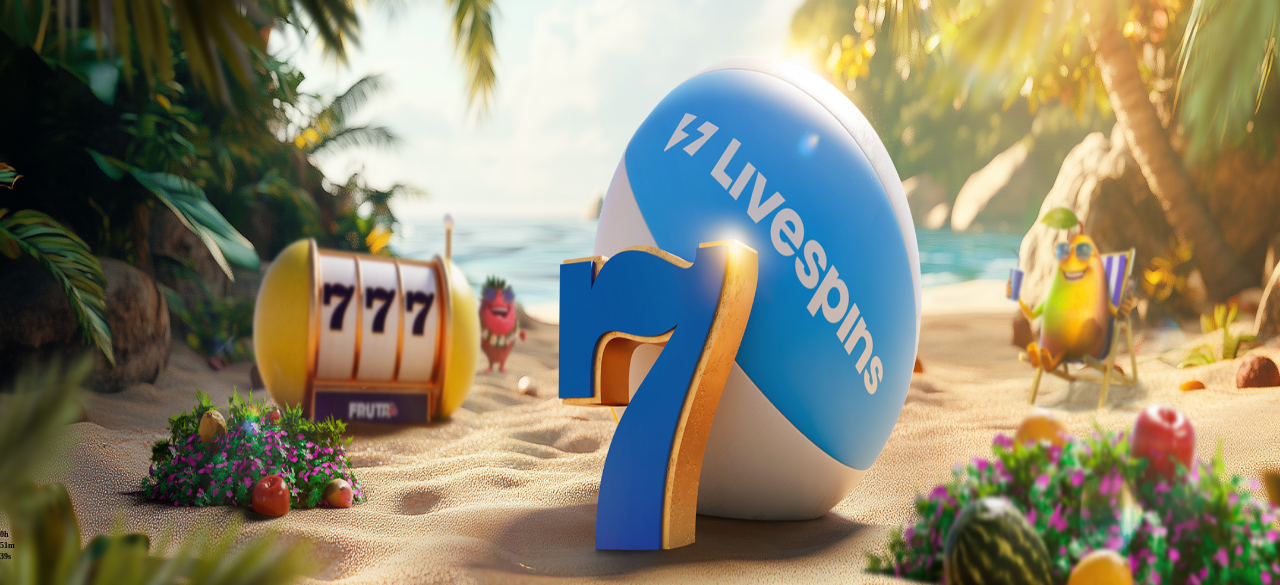 scroll, scrollTop: 123, scrollLeft: 0, axis: vertical 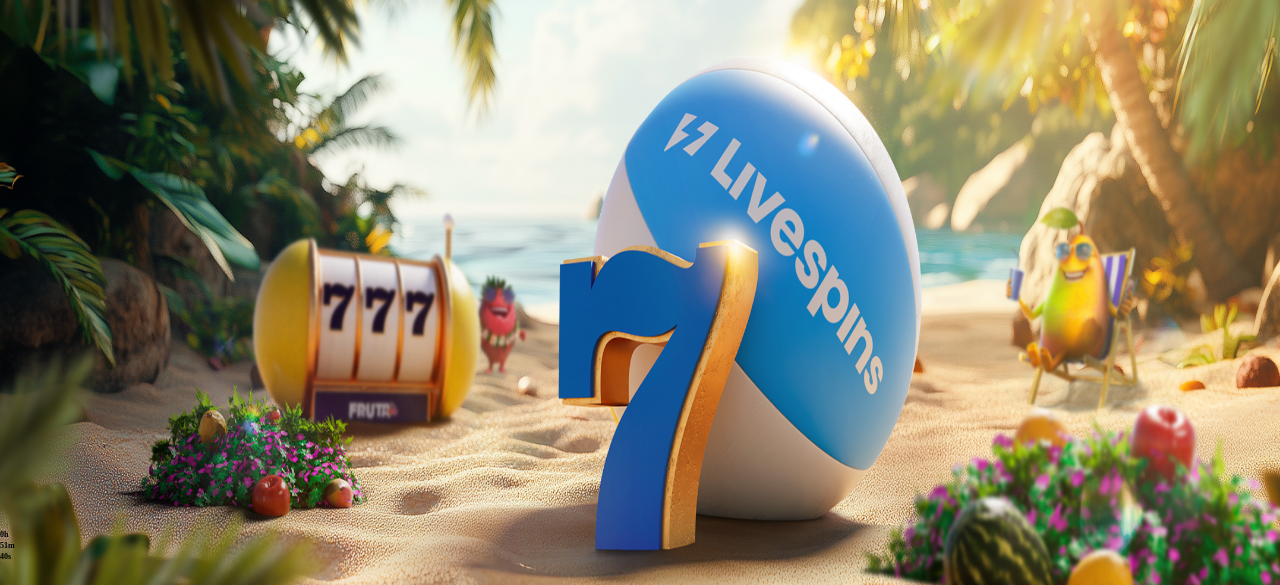 click on "Kirjaudu ulos" at bounding box center [54, 854] 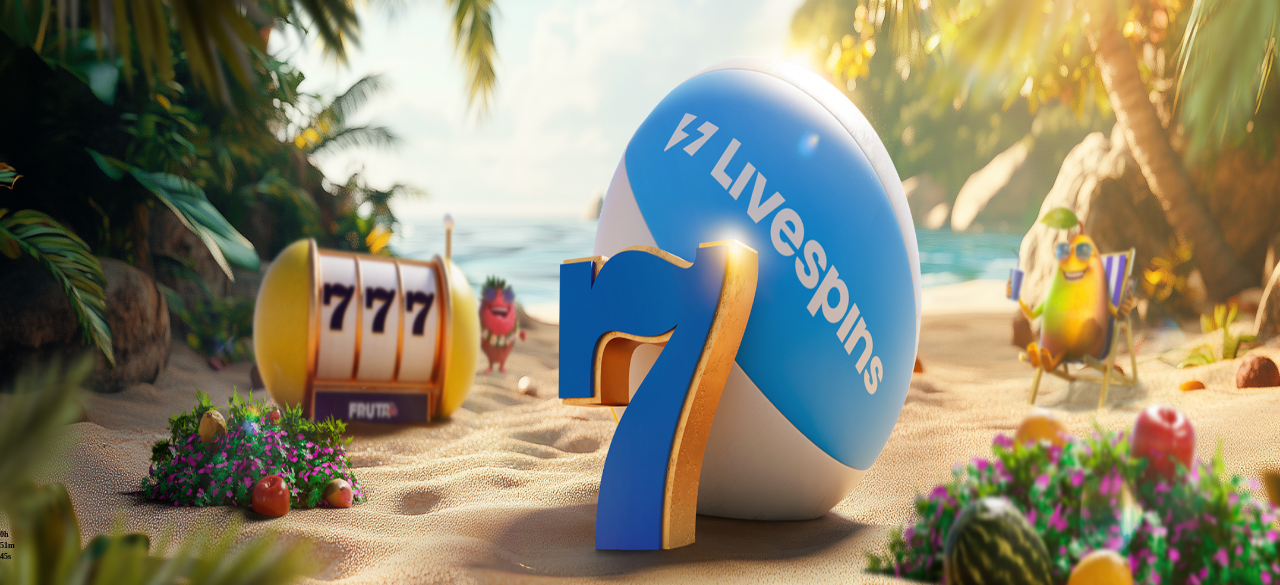 click on "Kirjaudu ulos" at bounding box center [54, 854] 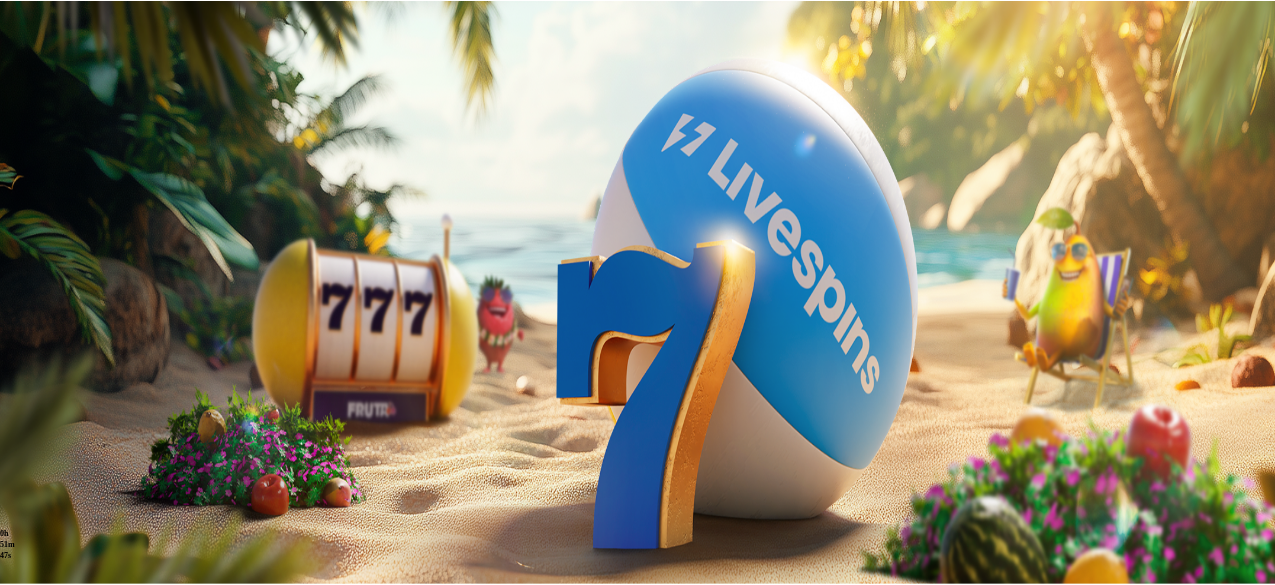 scroll, scrollTop: 123, scrollLeft: 0, axis: vertical 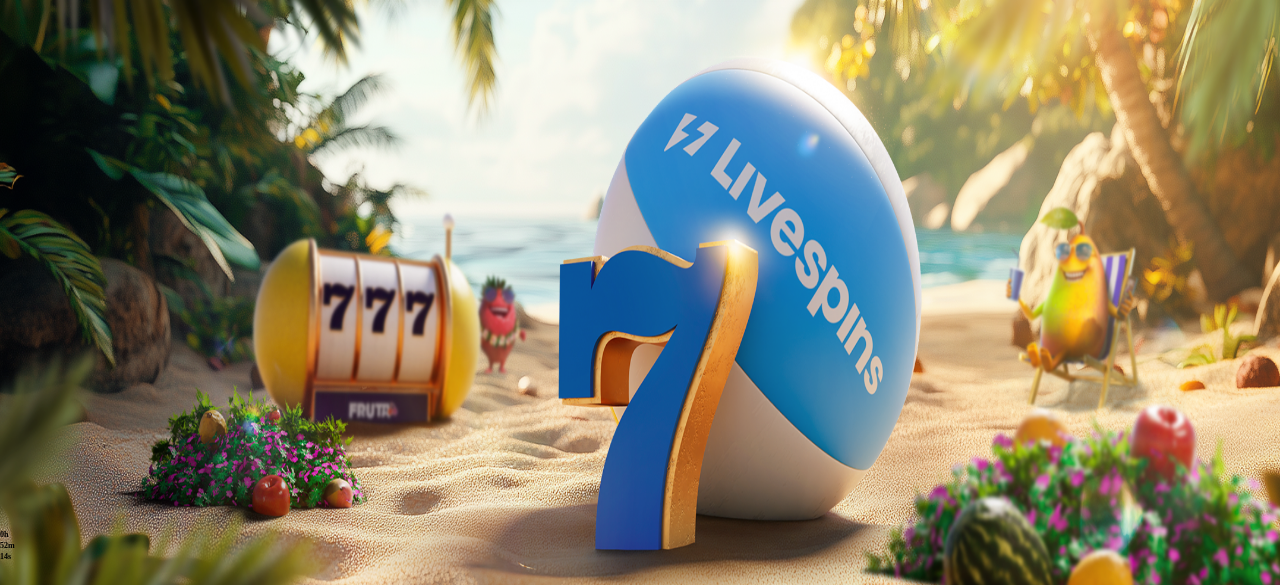 click at bounding box center [640, 865] 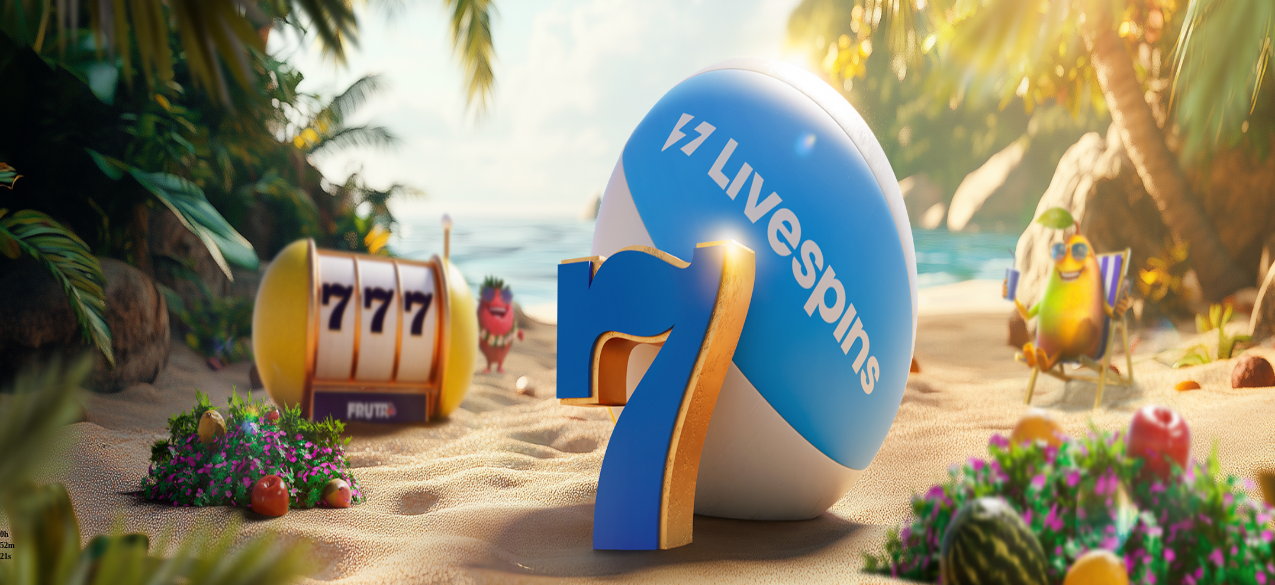 scroll, scrollTop: 0, scrollLeft: 0, axis: both 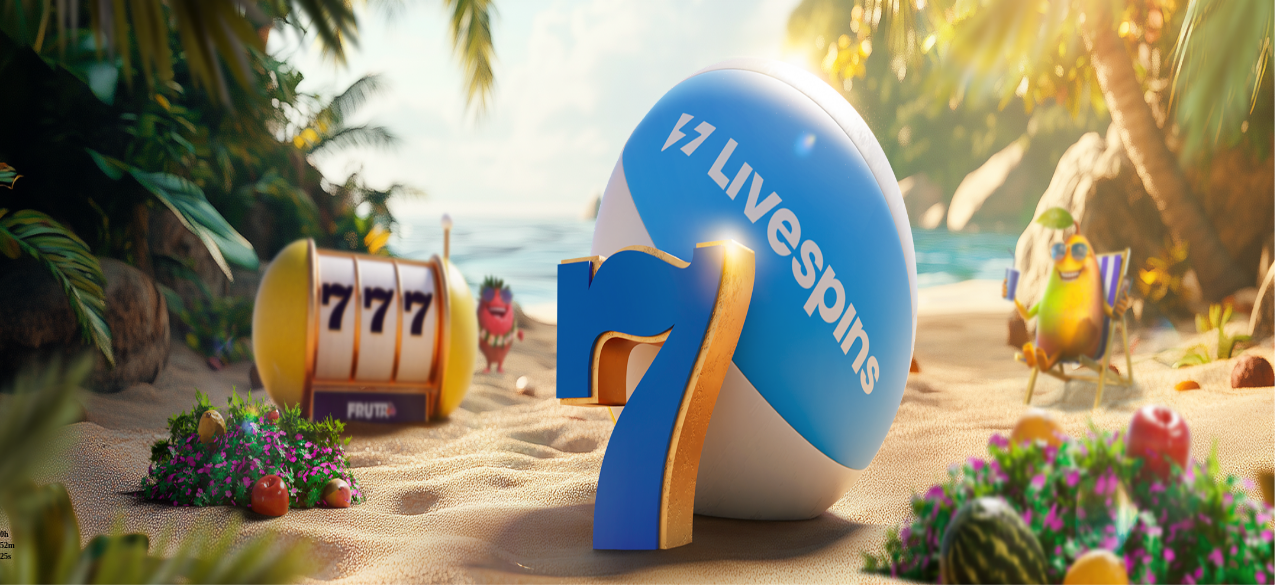 click at bounding box center (52, 363) 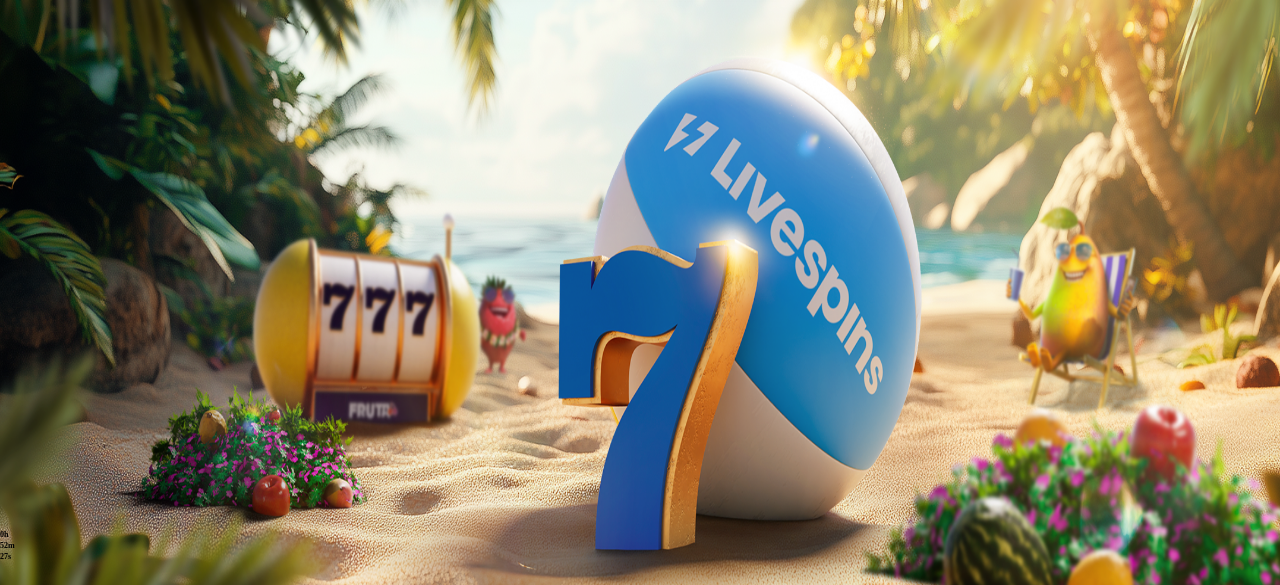 scroll, scrollTop: 211, scrollLeft: 0, axis: vertical 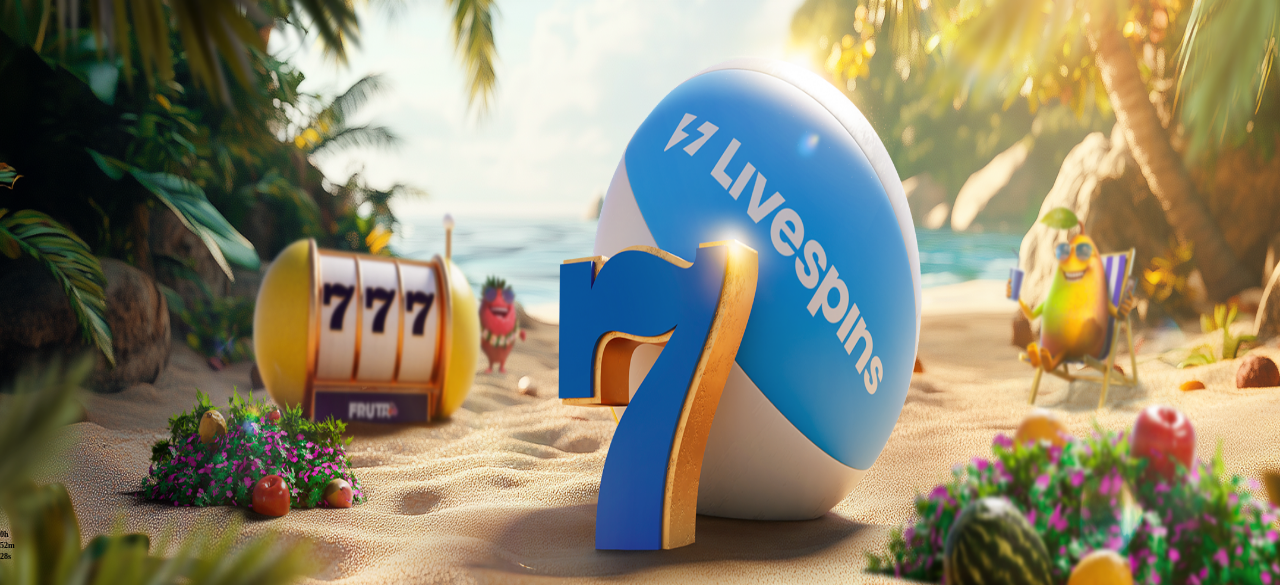 click on "Kirjaudu ulos" at bounding box center (54, 875) 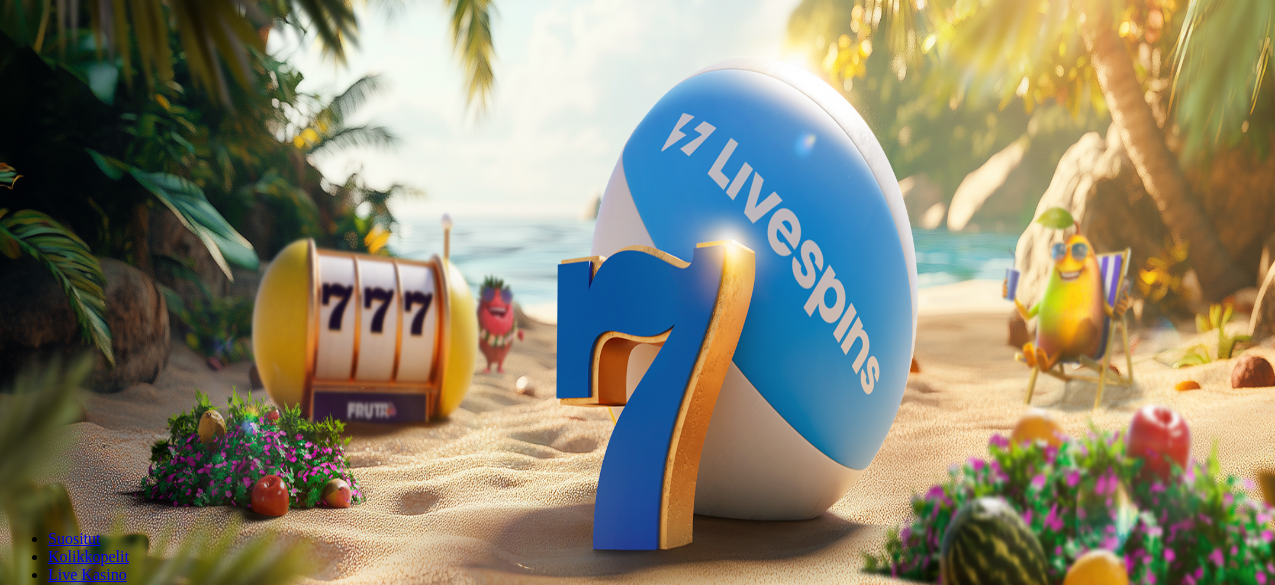 scroll, scrollTop: 0, scrollLeft: 0, axis: both 